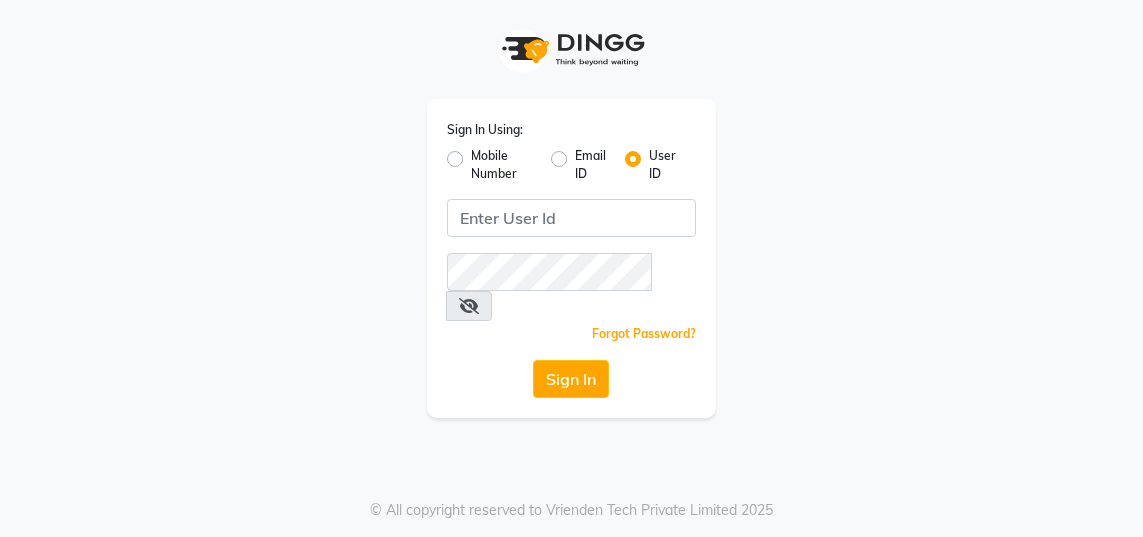 scroll, scrollTop: 0, scrollLeft: 0, axis: both 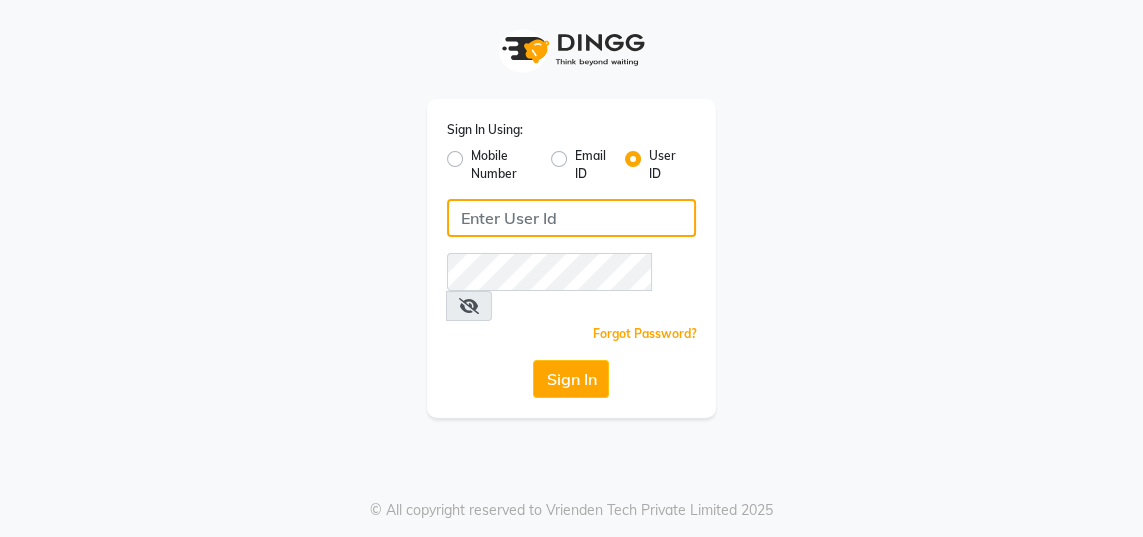 click 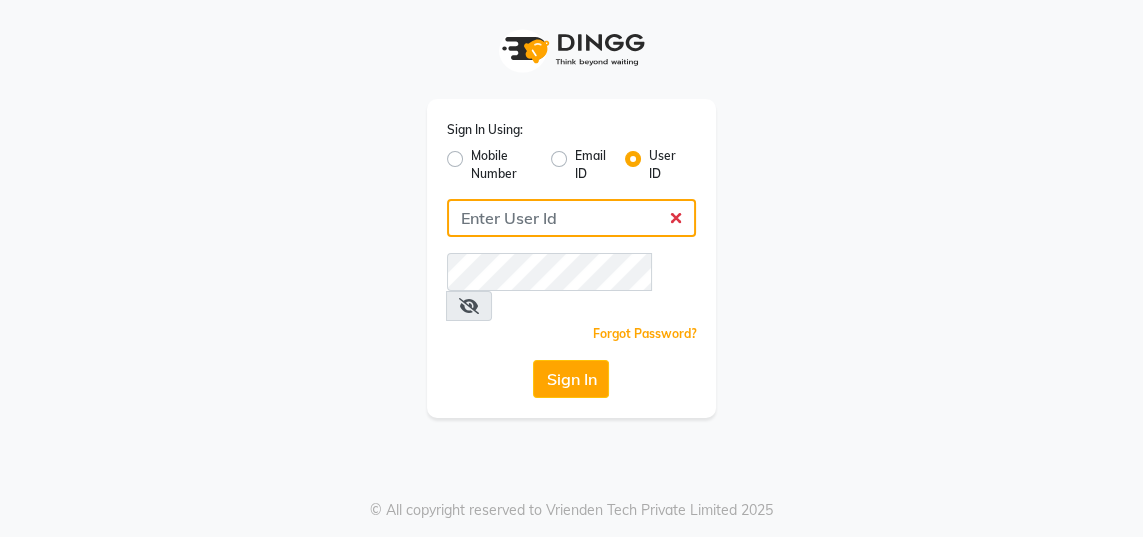 type on "gingerlinsalon" 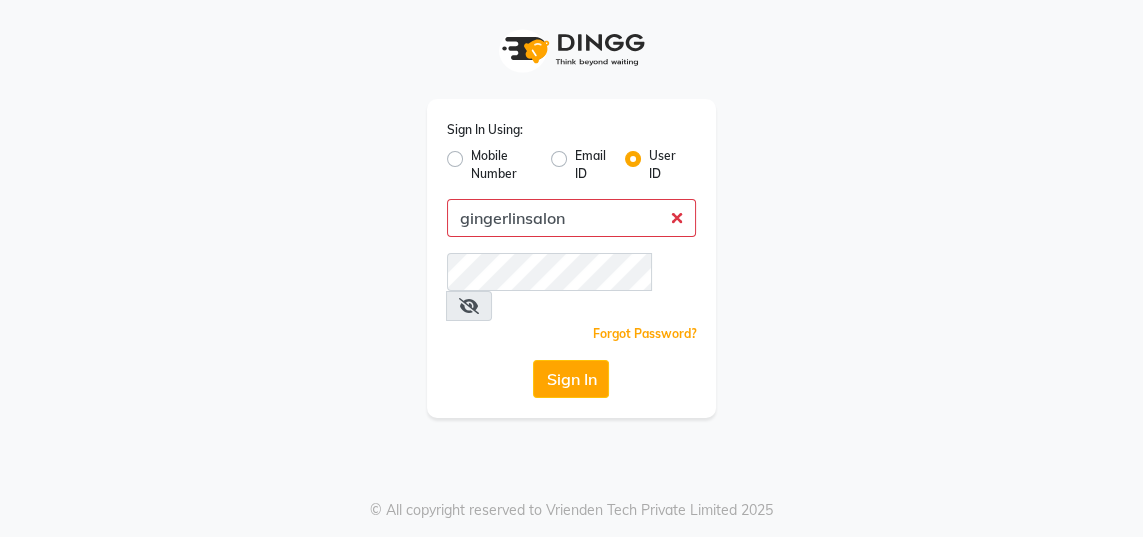 click on "Sign In" 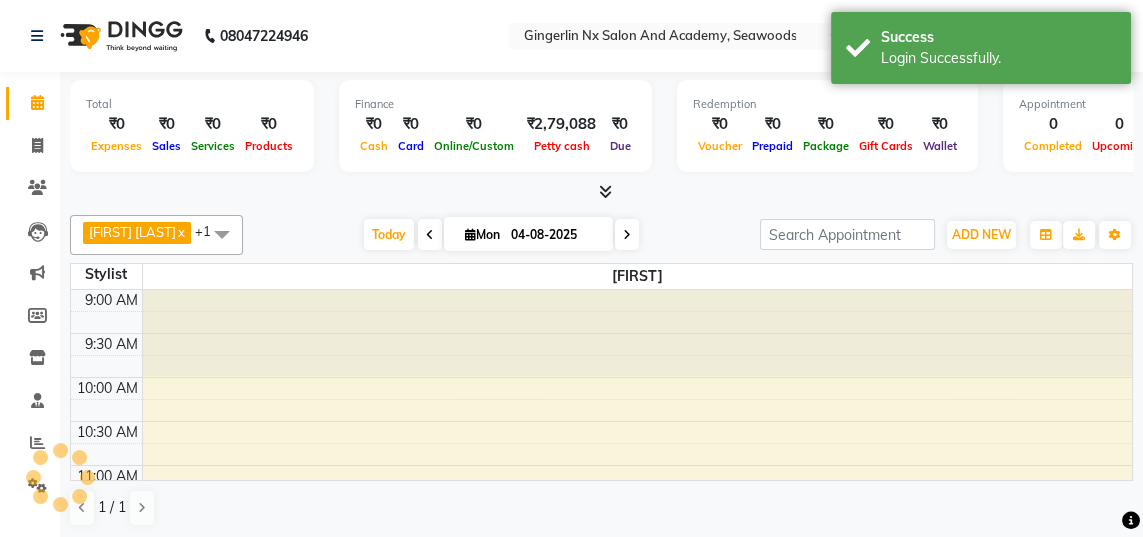 scroll, scrollTop: 0, scrollLeft: 0, axis: both 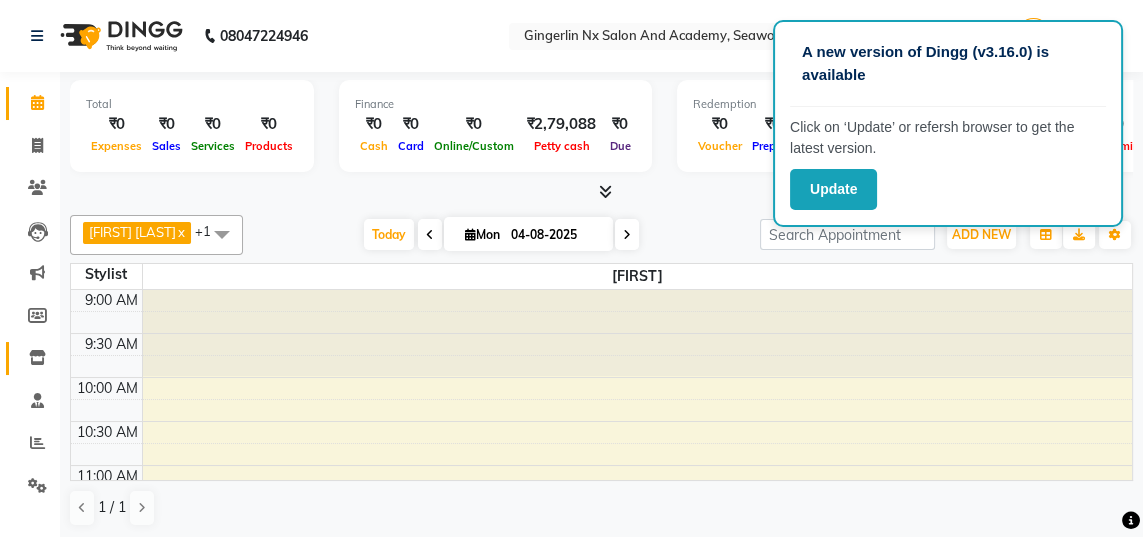 click 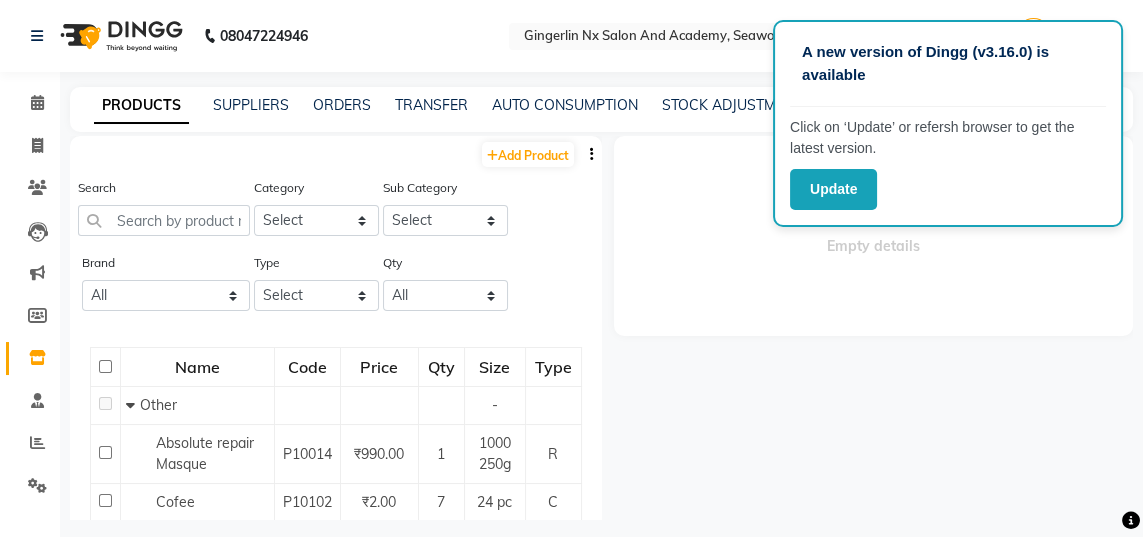 click on "Update" 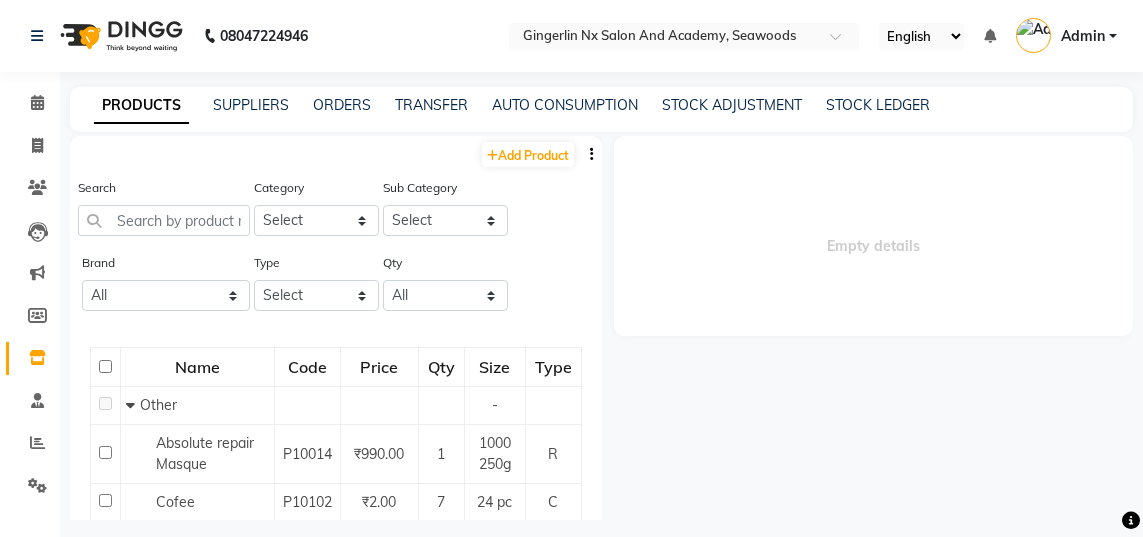 scroll, scrollTop: 0, scrollLeft: 0, axis: both 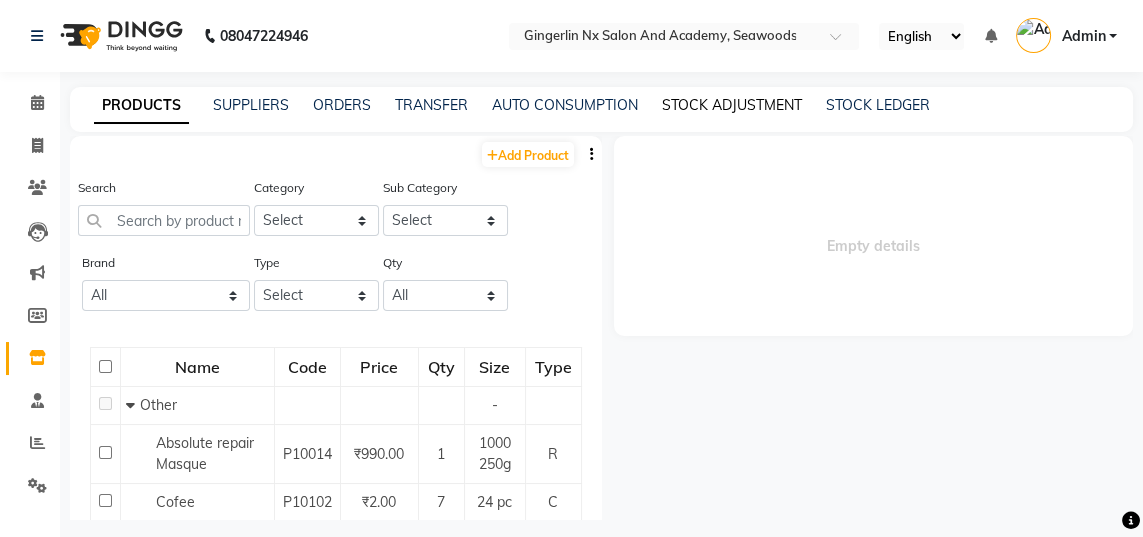 click on "STOCK ADJUSTMENT" 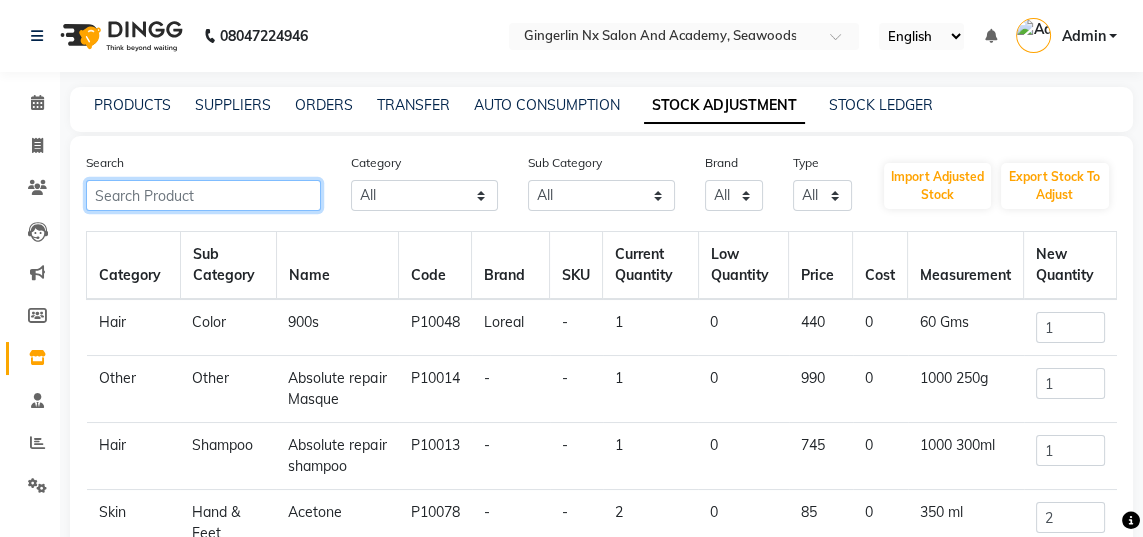 click 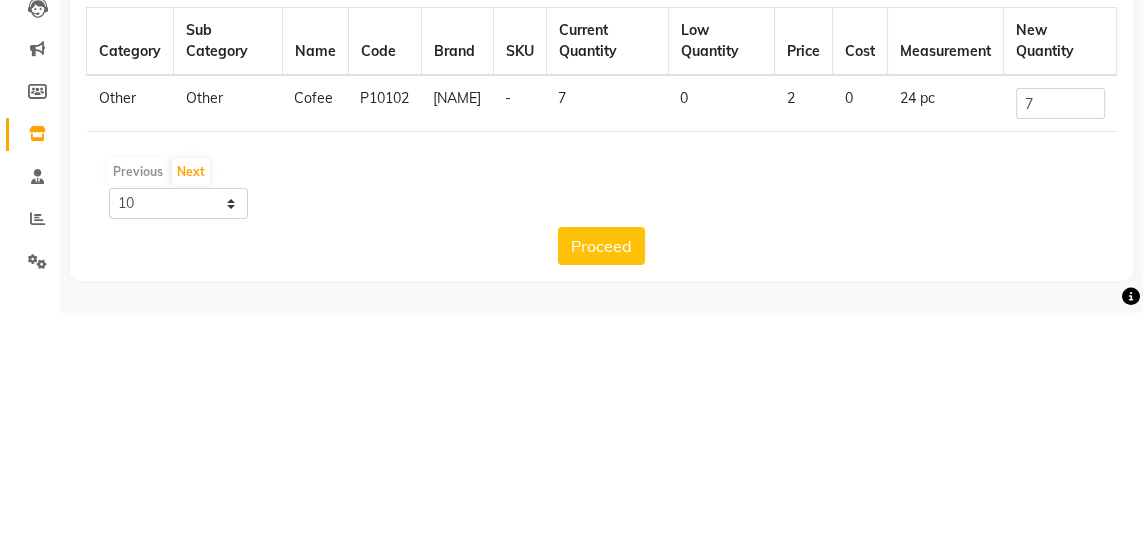 type on "Cofee" 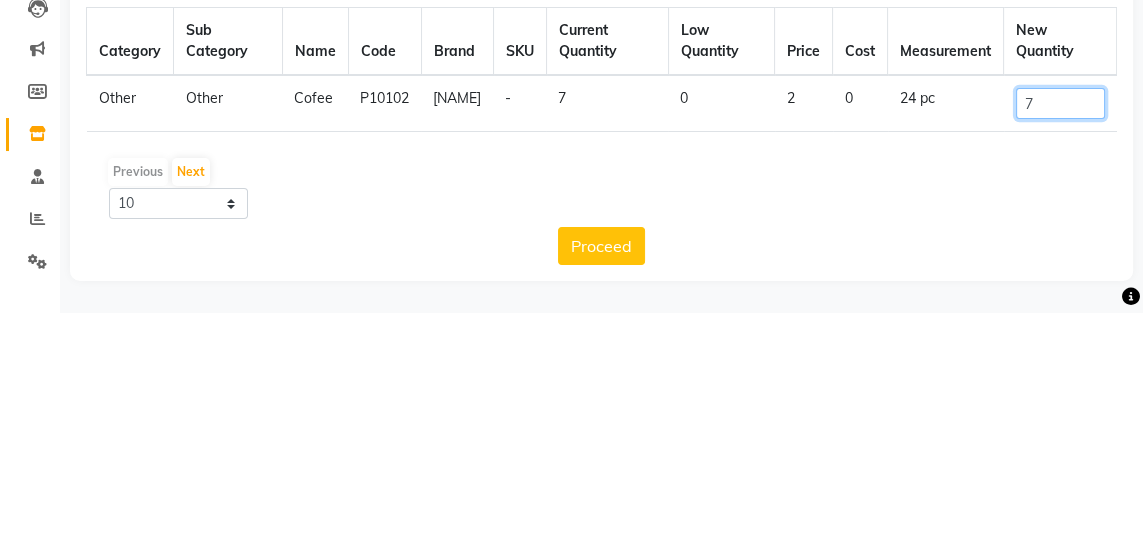 click on "7" 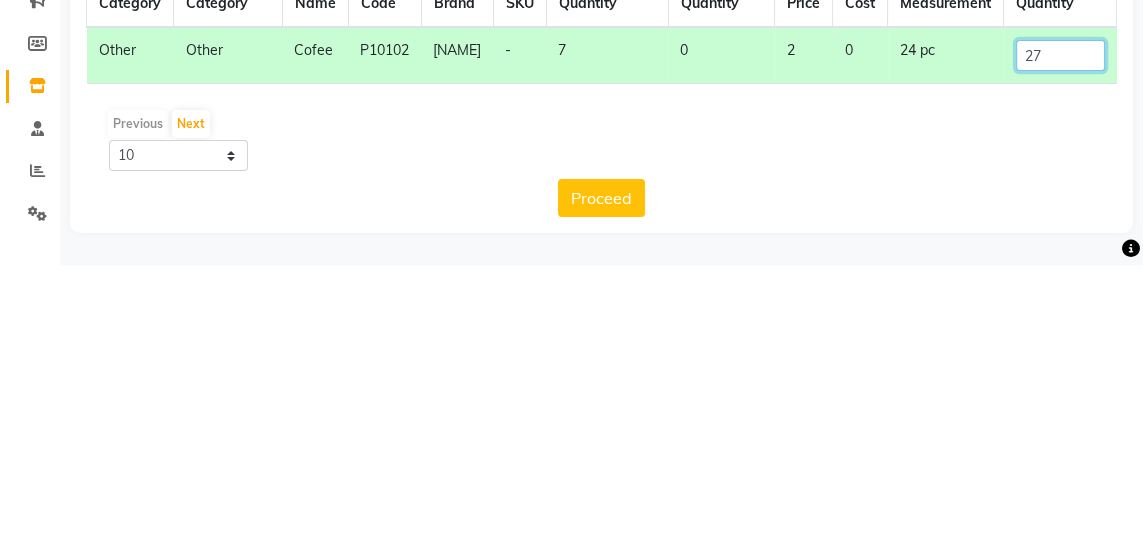 type on "27" 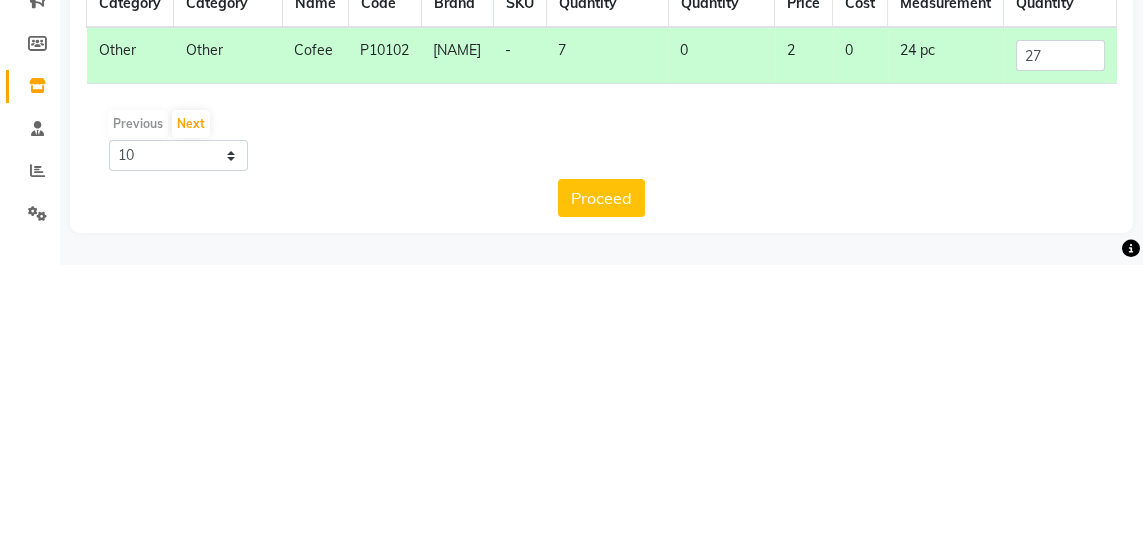 click on "Proceed" 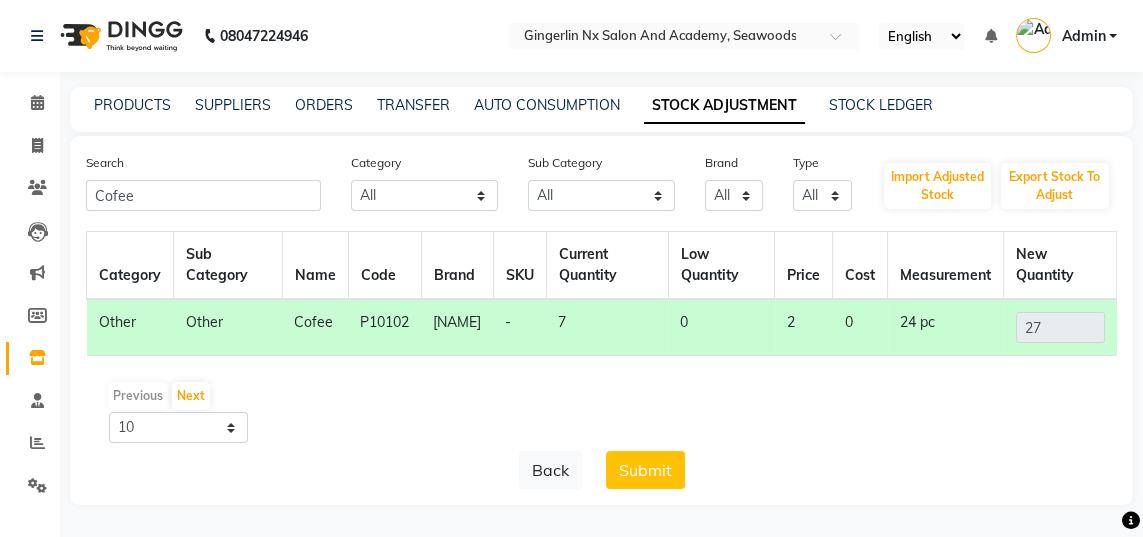 click on "Submit" 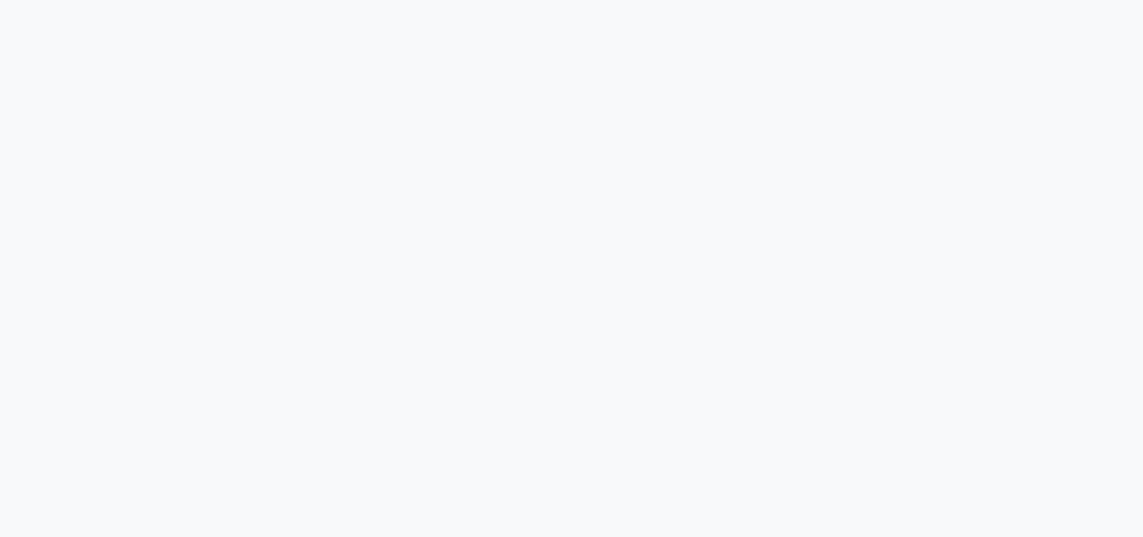 scroll, scrollTop: 0, scrollLeft: 0, axis: both 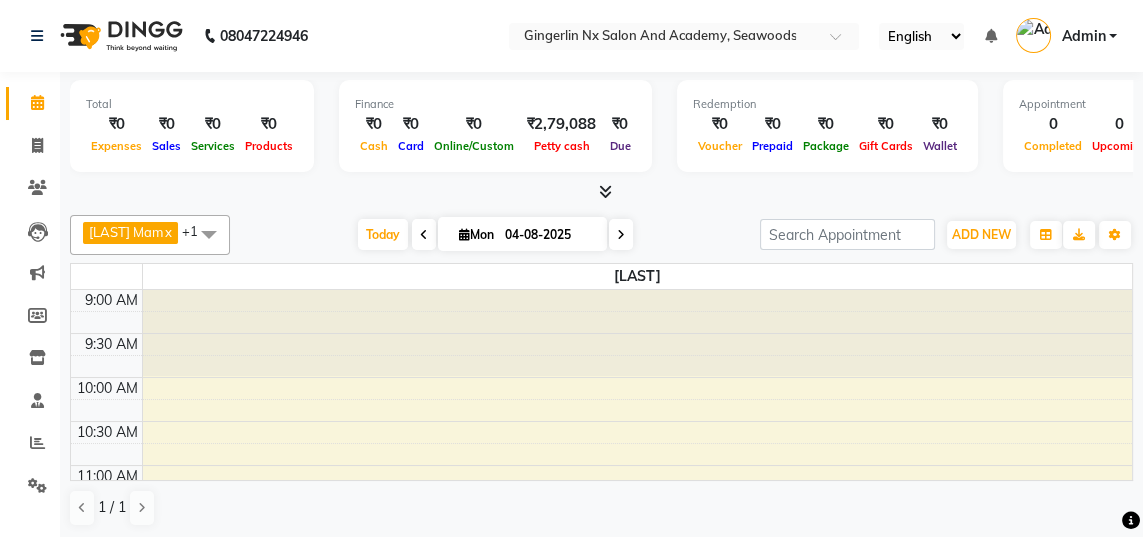 select on "en" 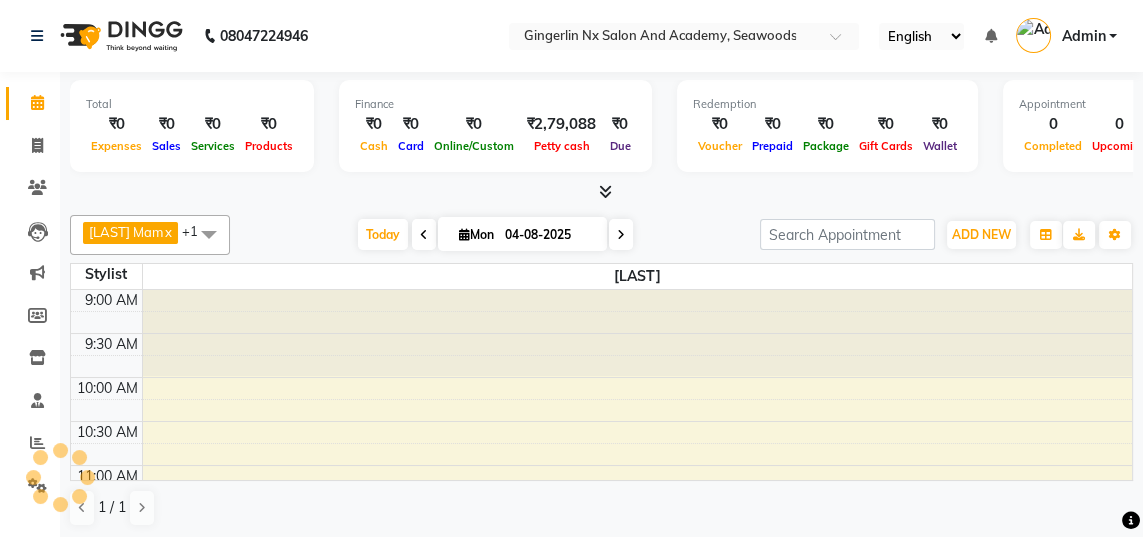 scroll, scrollTop: 0, scrollLeft: 0, axis: both 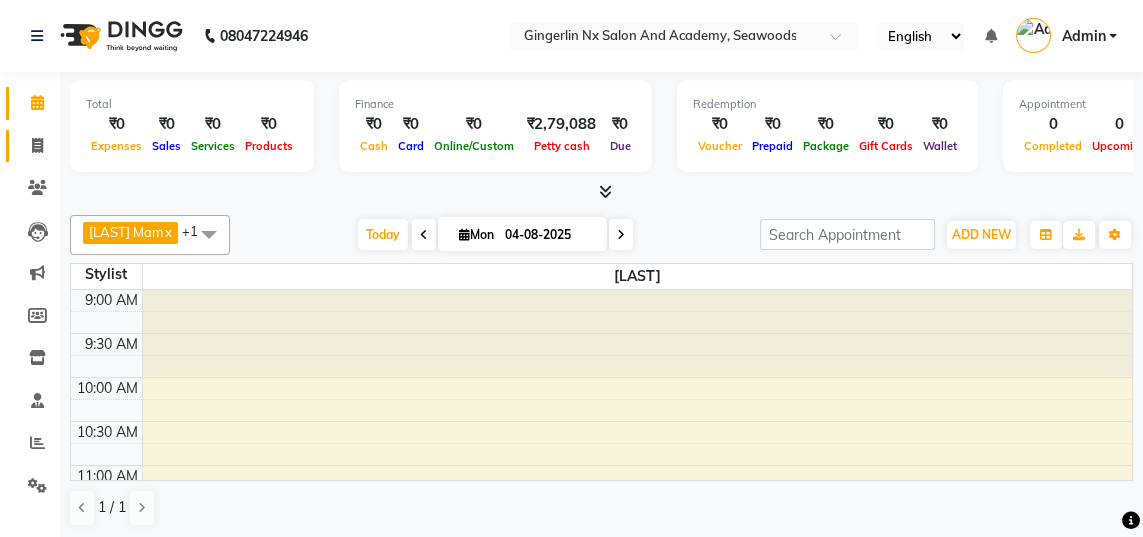 click on "Invoice" 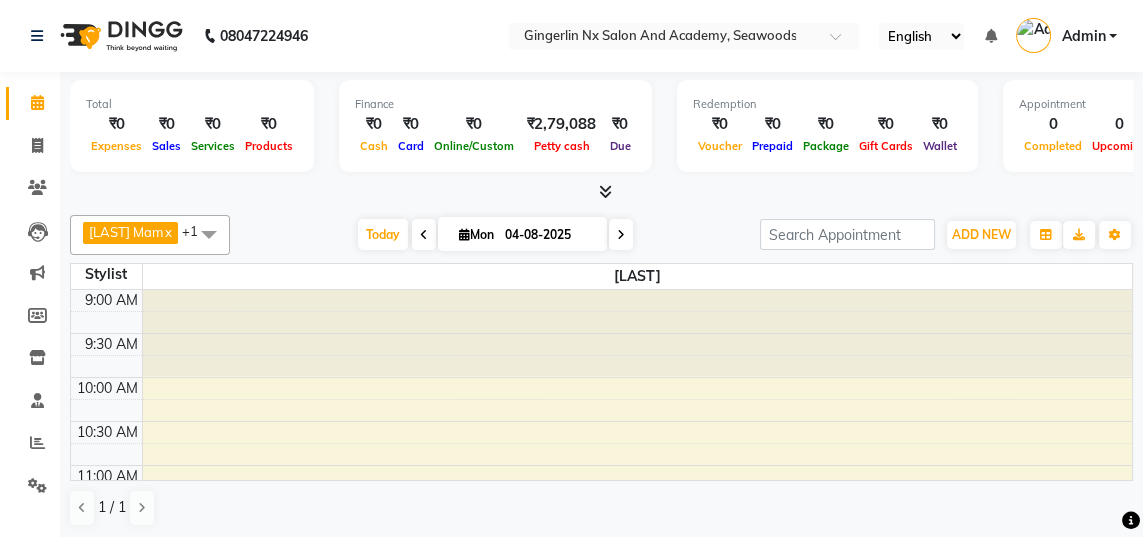 select on "service" 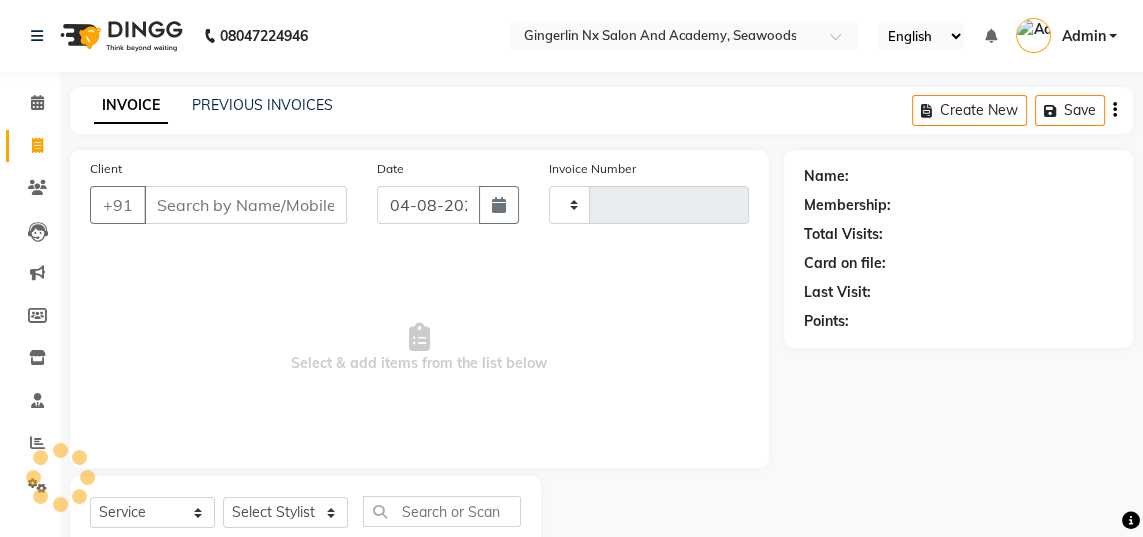 type on "0500" 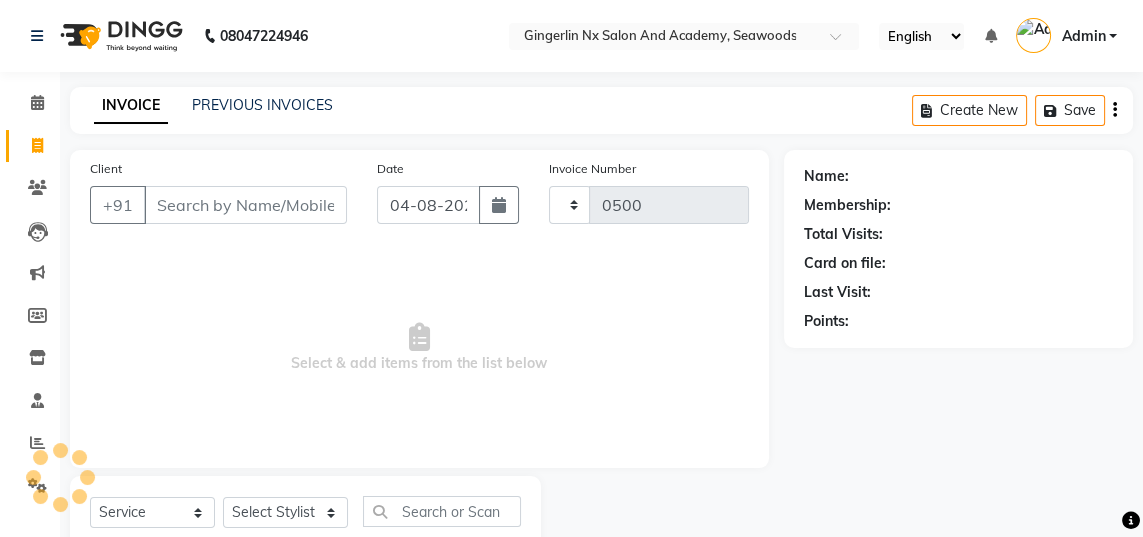 select on "480" 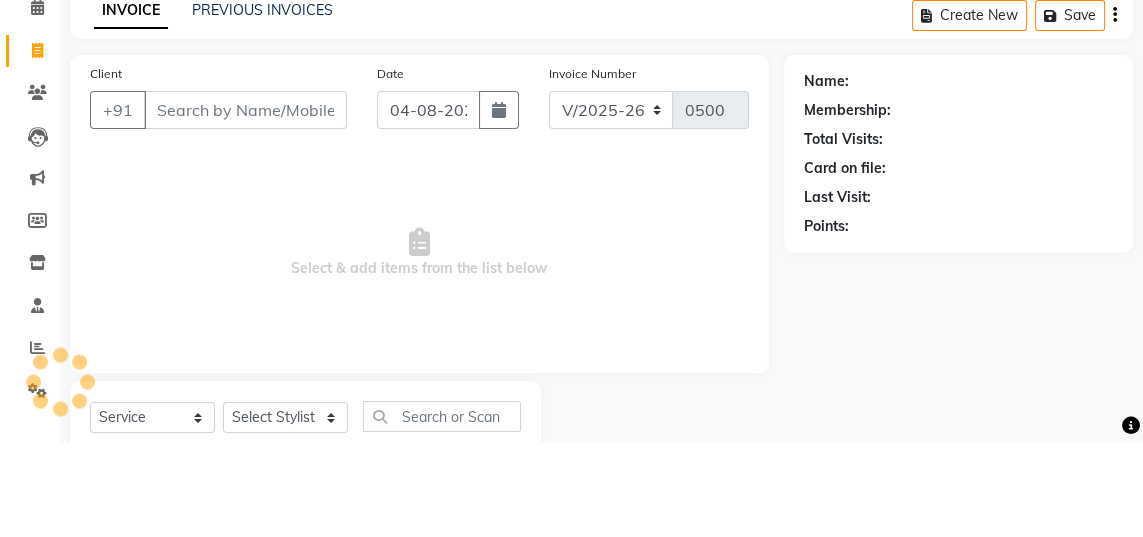 select on "membership" 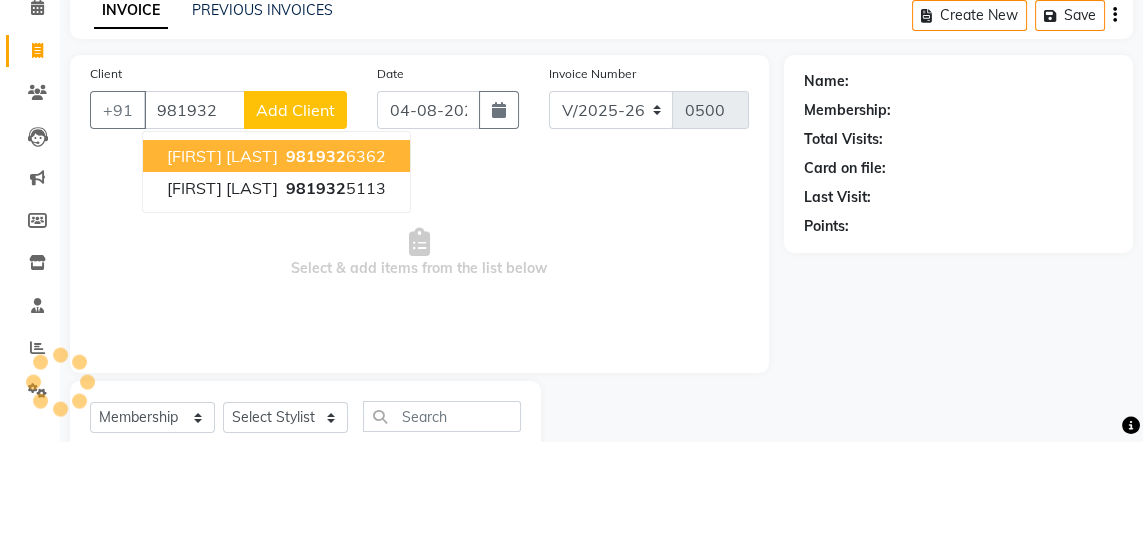 click on "[FIRST] [LAST] [PHONE]" at bounding box center (276, 251) 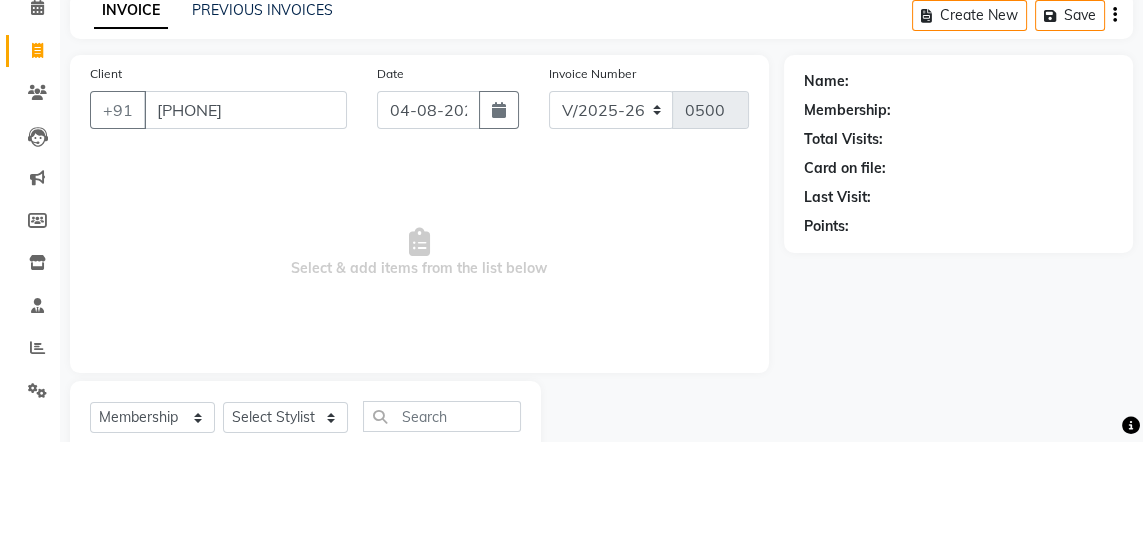 type on "[PHONE]" 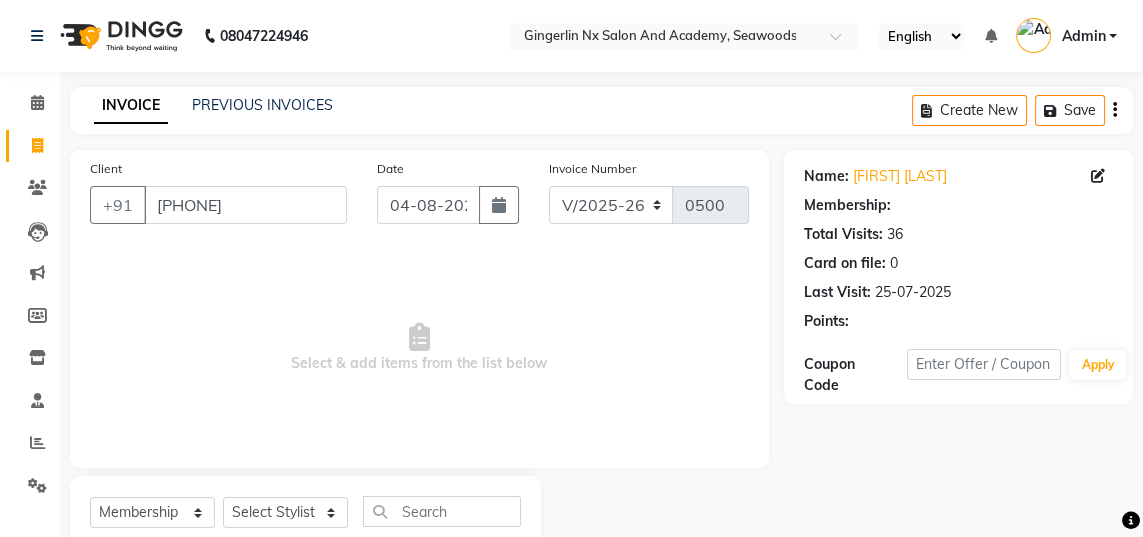 select on "1: Object" 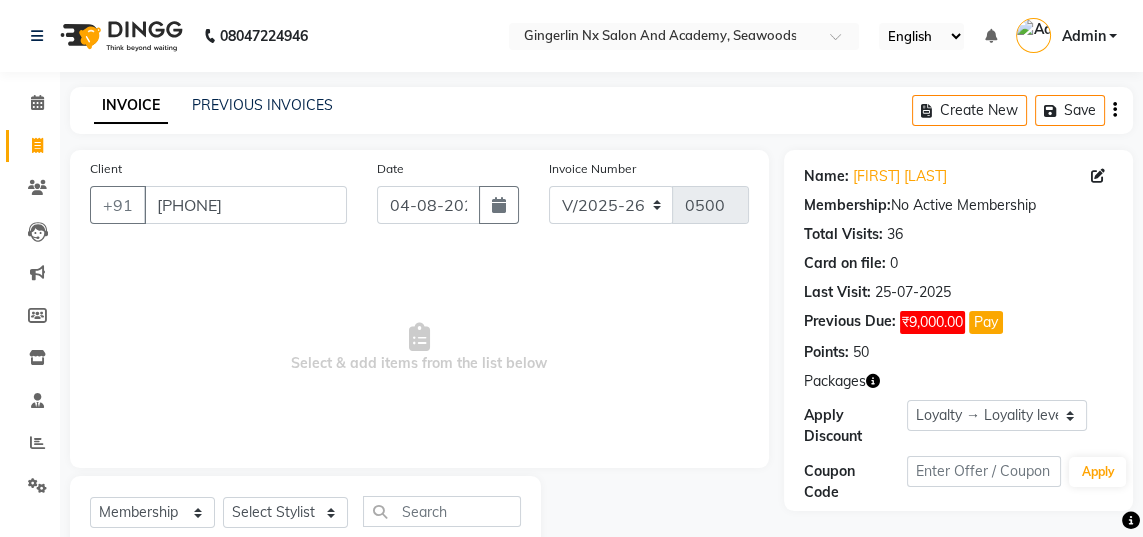 click 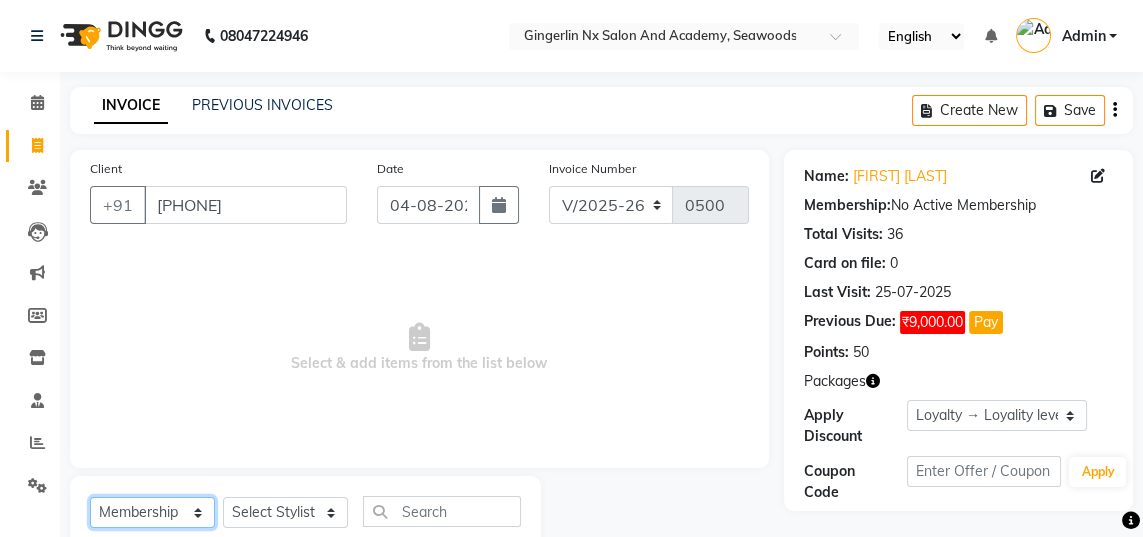 click on "Select  Service  Product  Membership  Package Voucher Prepaid Gift Card" 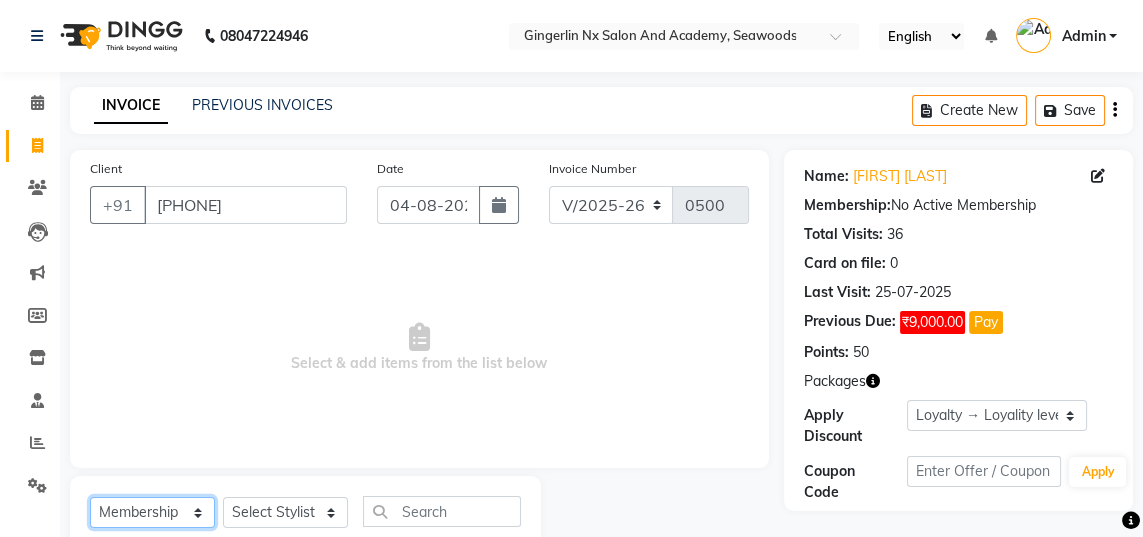 select on "service" 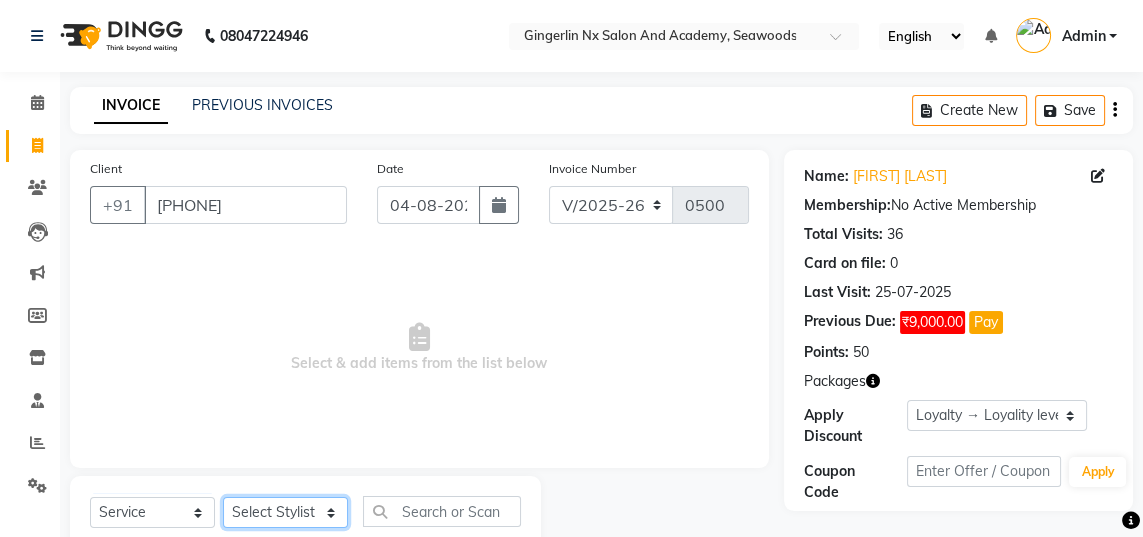 click on "Select Stylist Jaya Sajida Samar Sashina Sheetal Tosif" 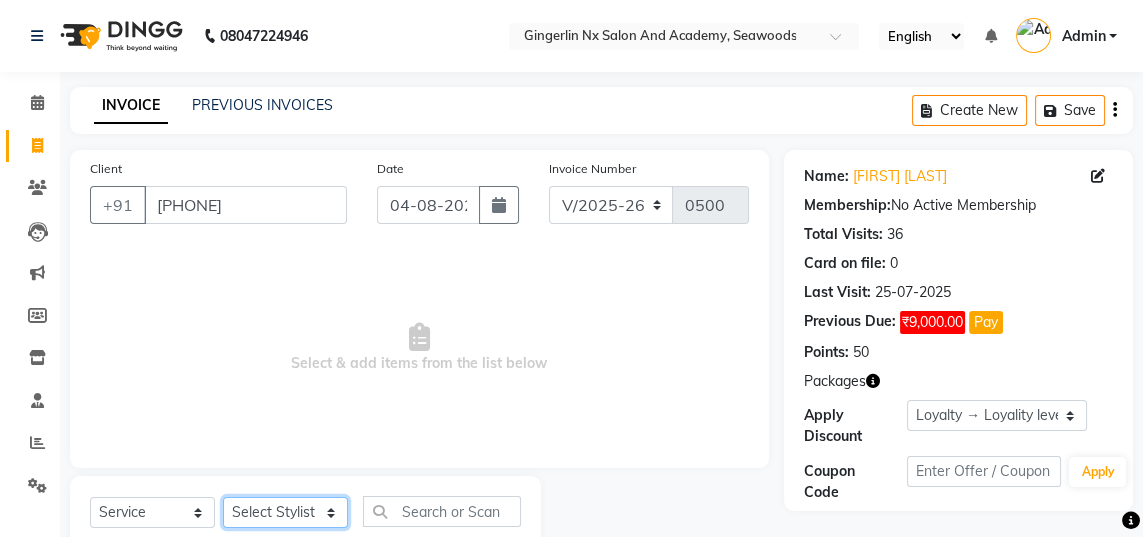 select on "47531" 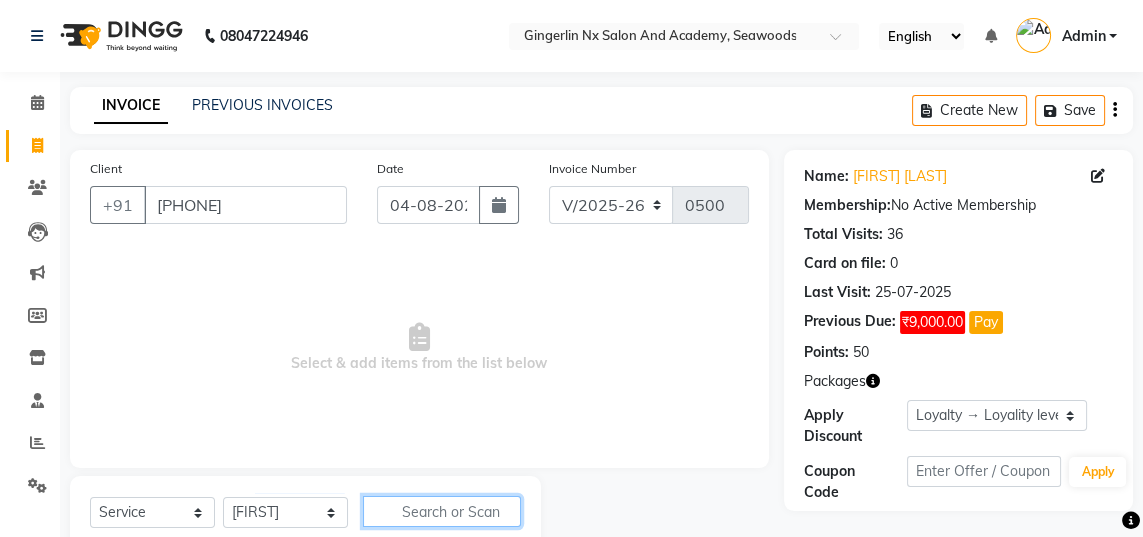 click 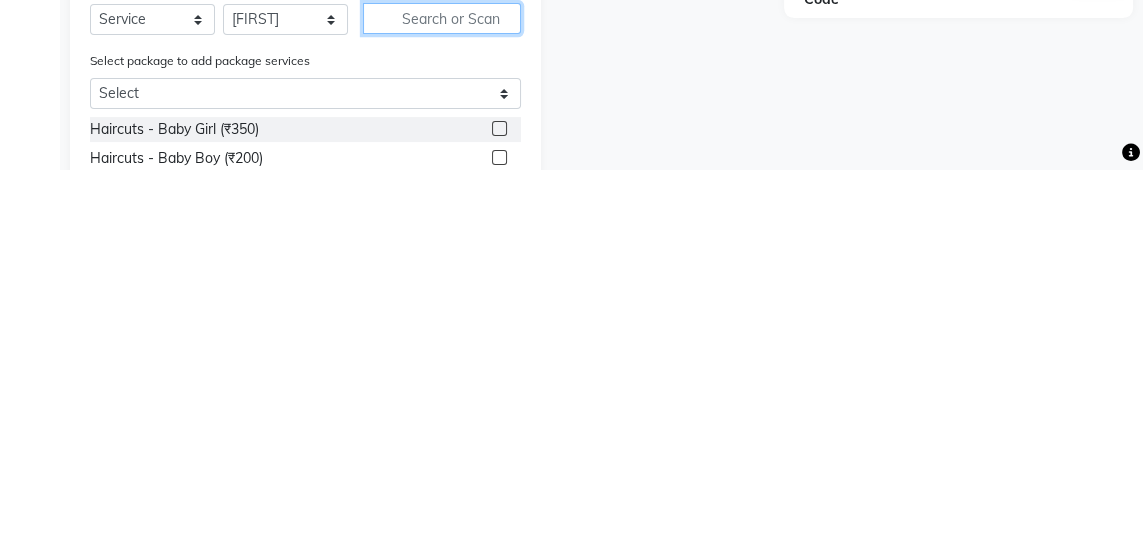 scroll, scrollTop: 129, scrollLeft: 0, axis: vertical 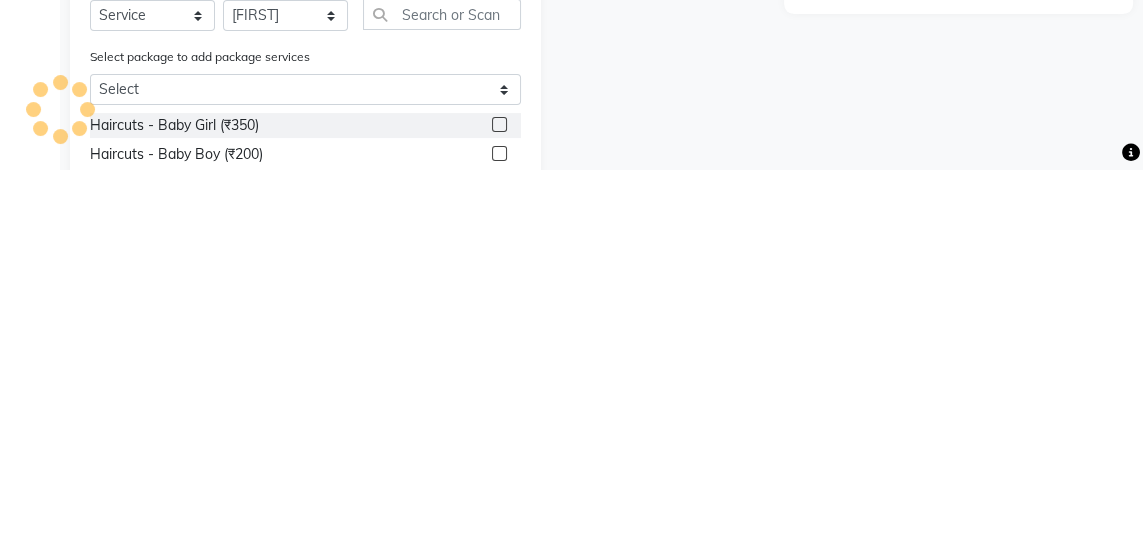 click on "Select package to add package services" 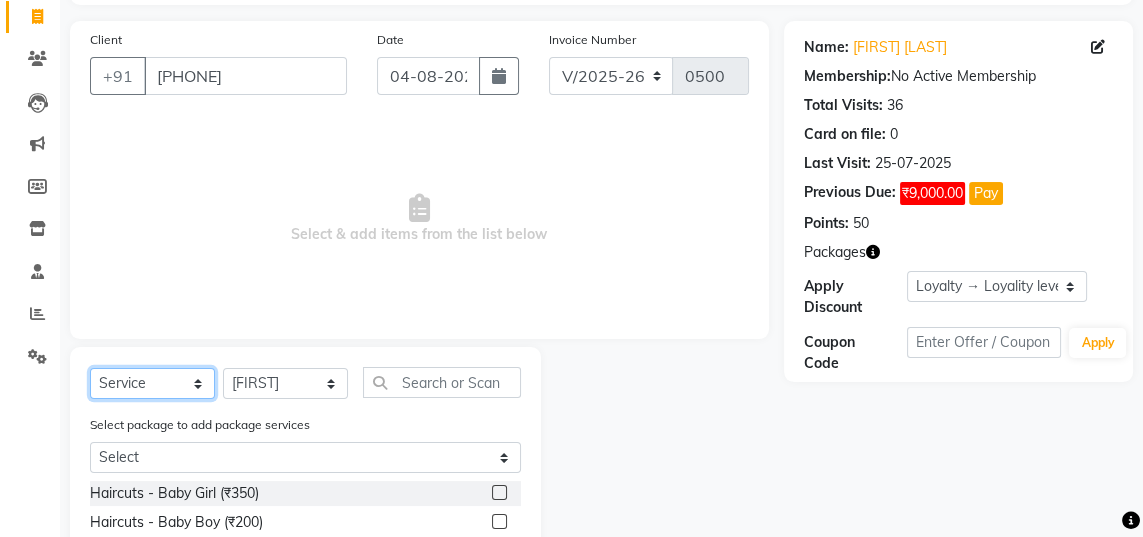 click on "Select  Service  Product  Membership  Package Voucher Prepaid Gift Card" 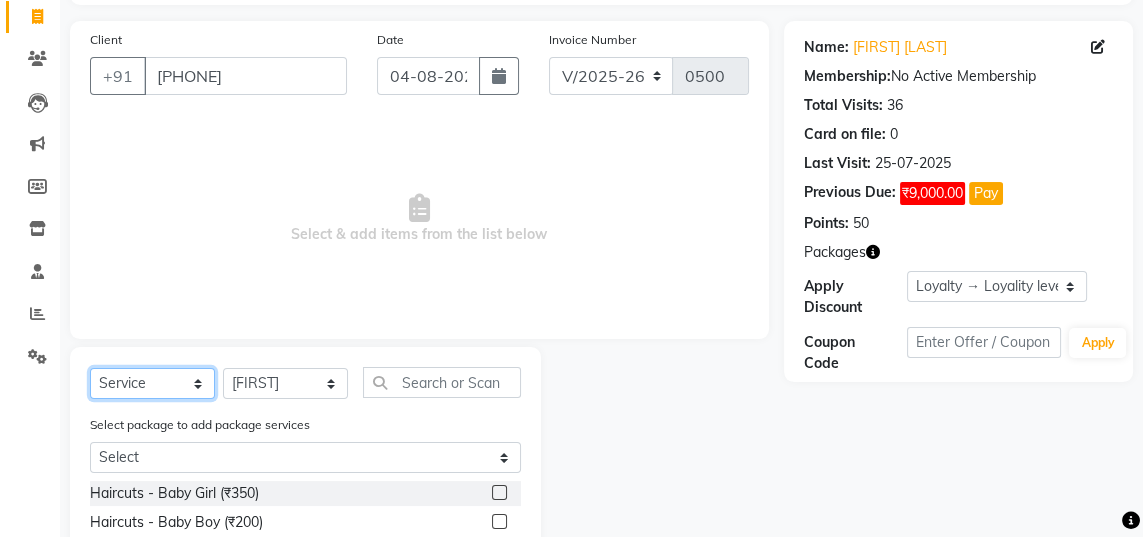 select on "package" 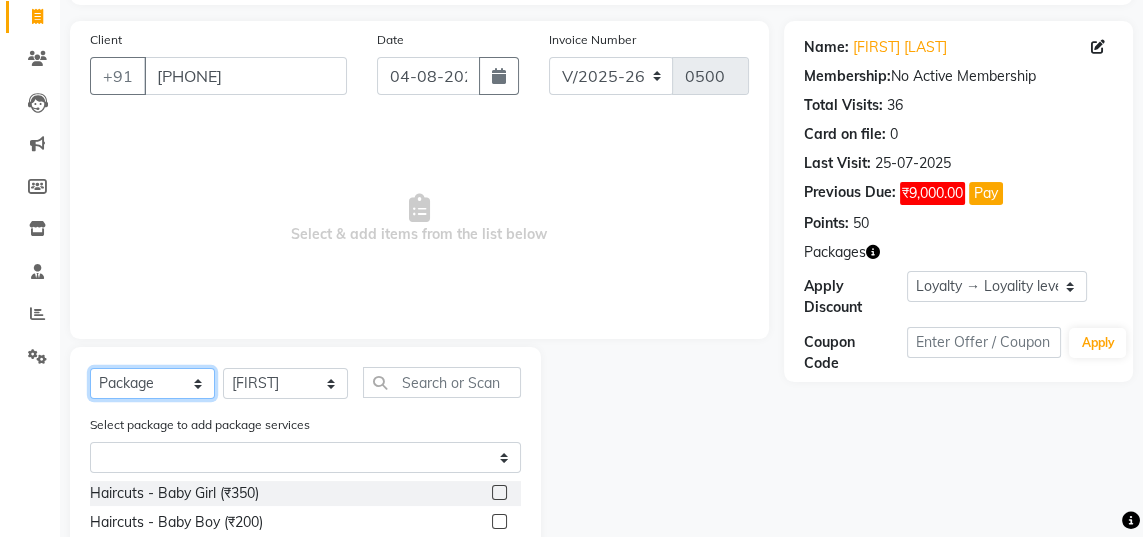 scroll, scrollTop: 123, scrollLeft: 0, axis: vertical 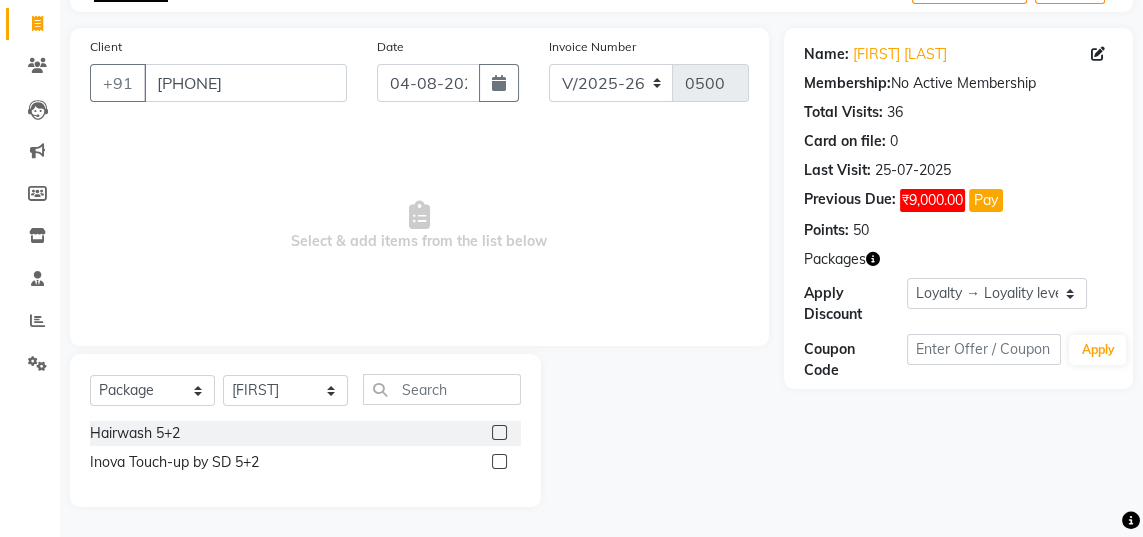 click on "Hairwash 5+2" 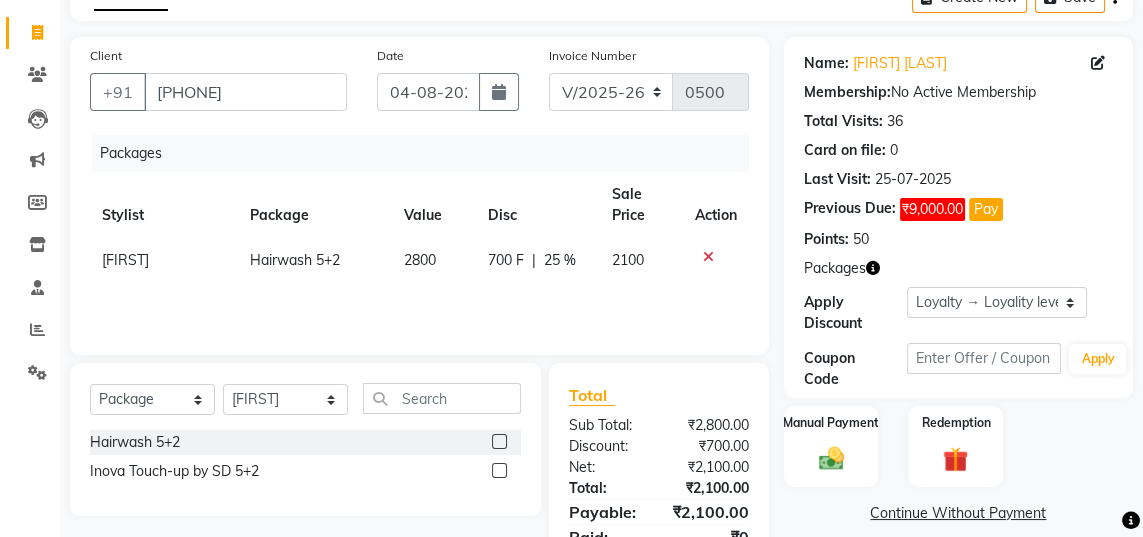 scroll, scrollTop: 98, scrollLeft: 0, axis: vertical 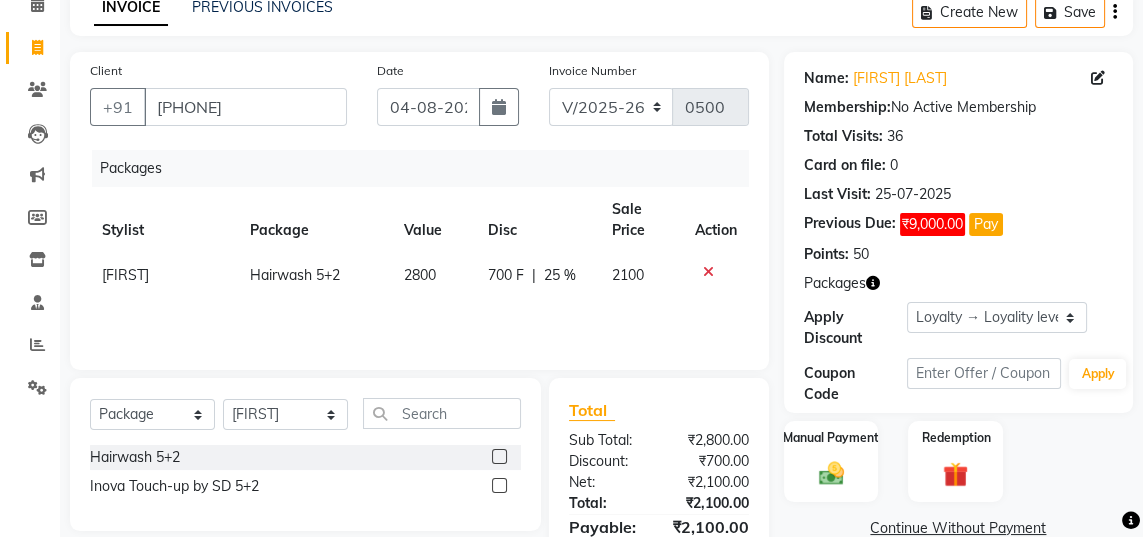 click 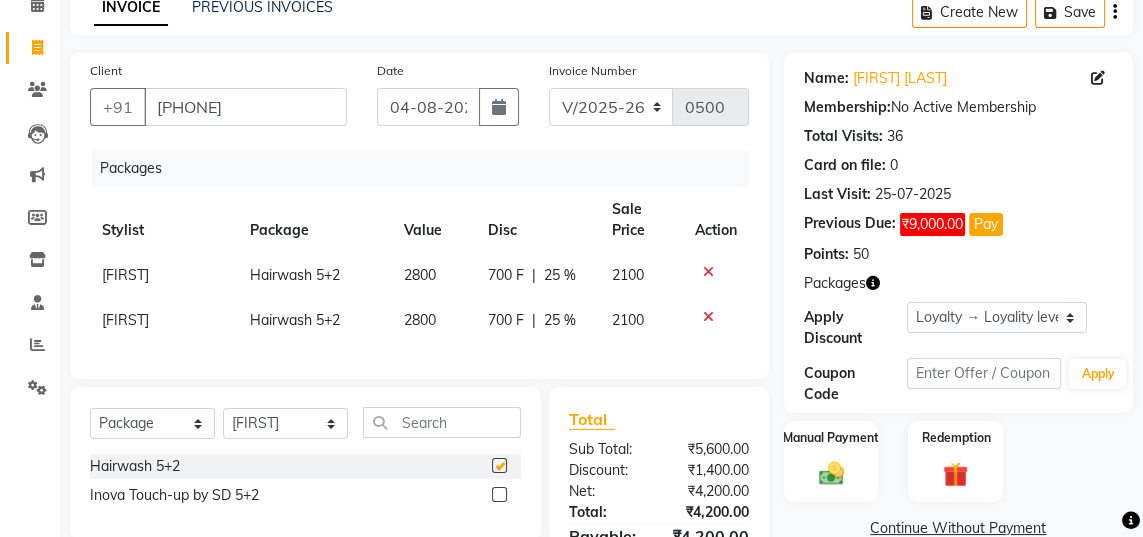checkbox on "false" 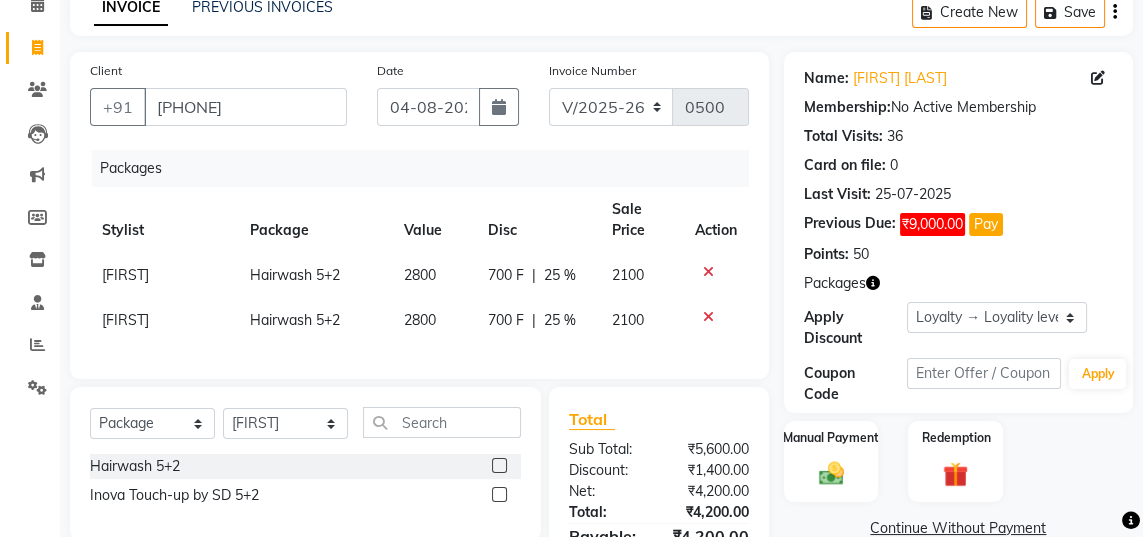 click 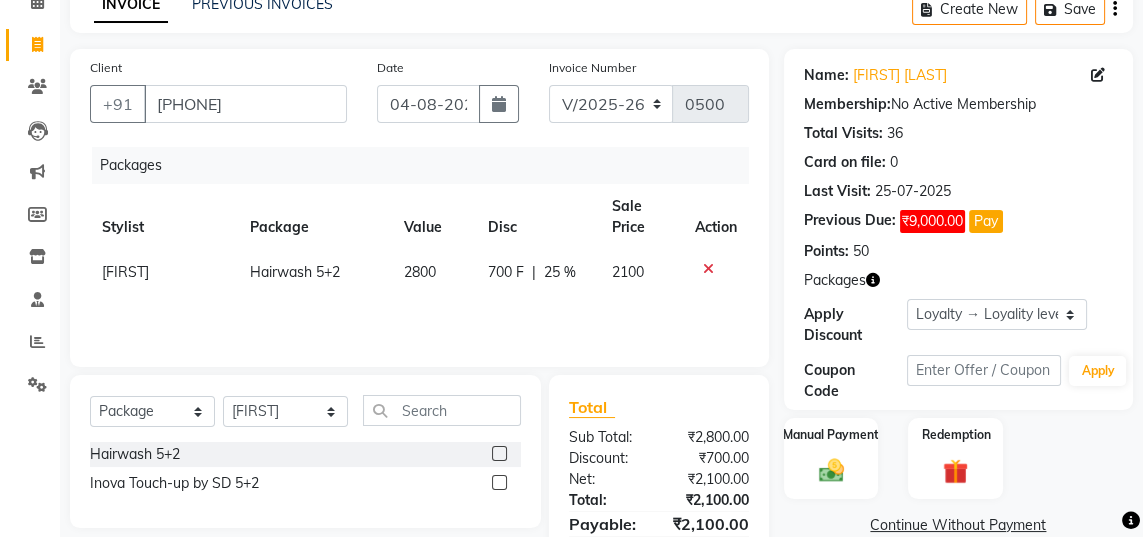 scroll, scrollTop: 102, scrollLeft: 0, axis: vertical 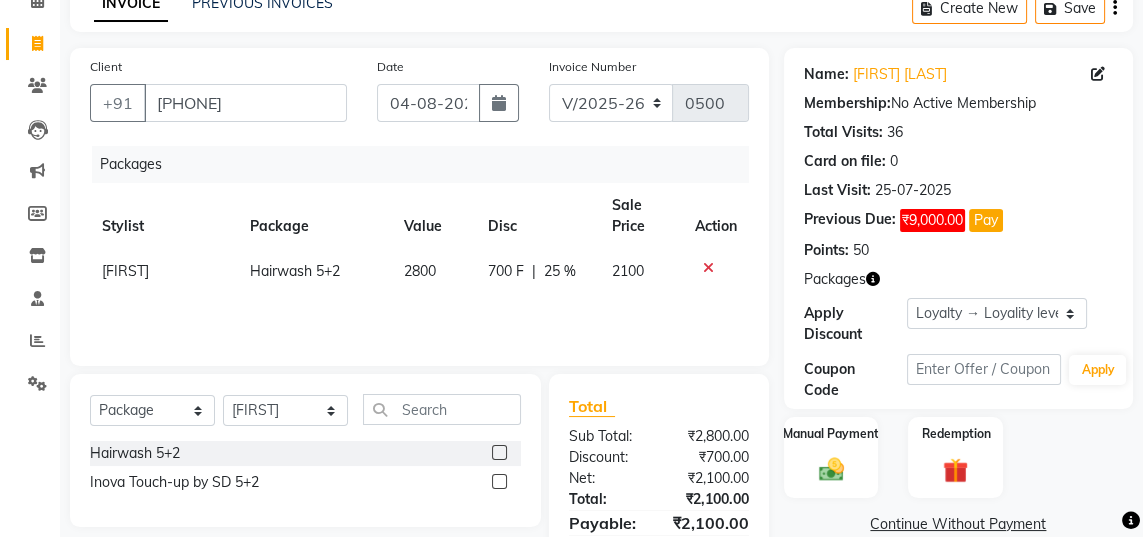 click on "Manual Payment" 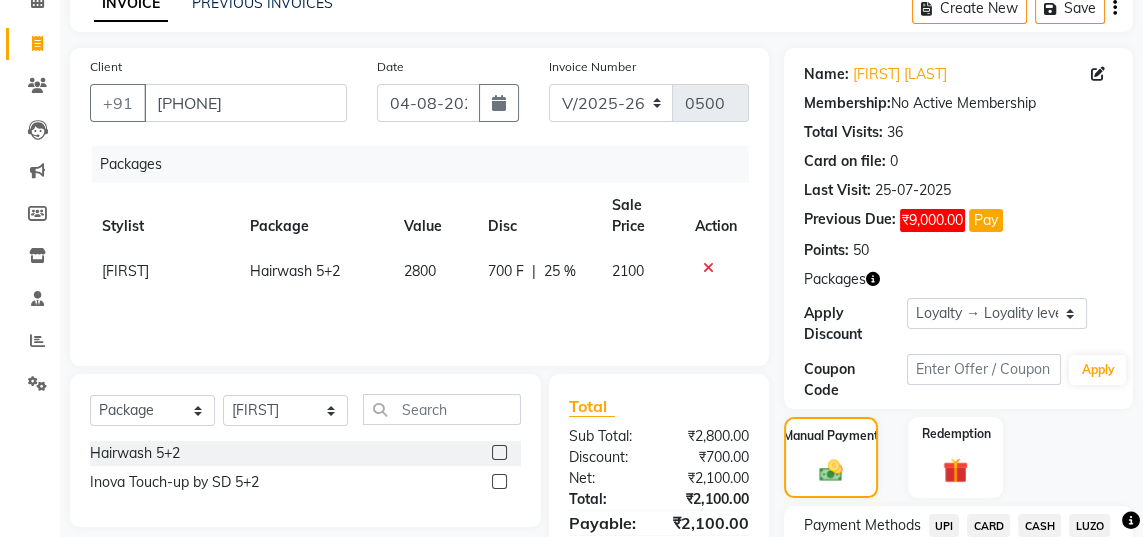 scroll, scrollTop: 165, scrollLeft: 0, axis: vertical 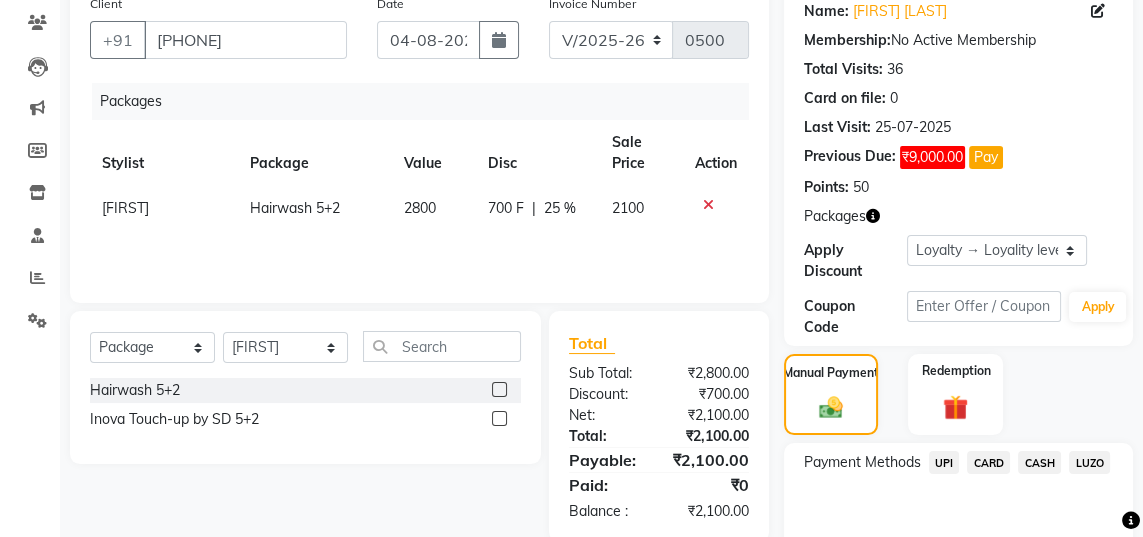 click on "Continue Without Payment" 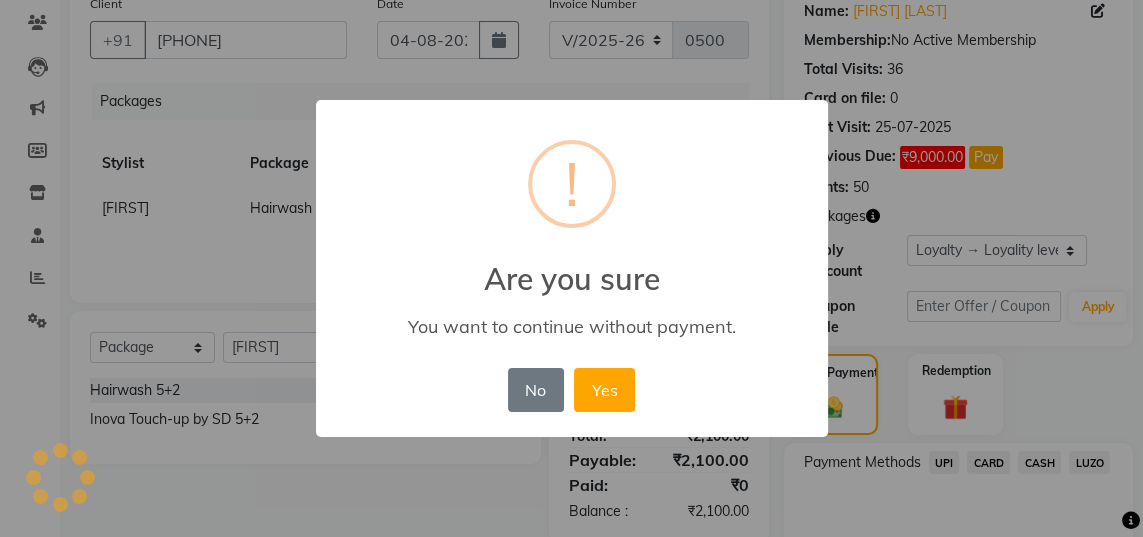 click on "Yes" at bounding box center (604, 390) 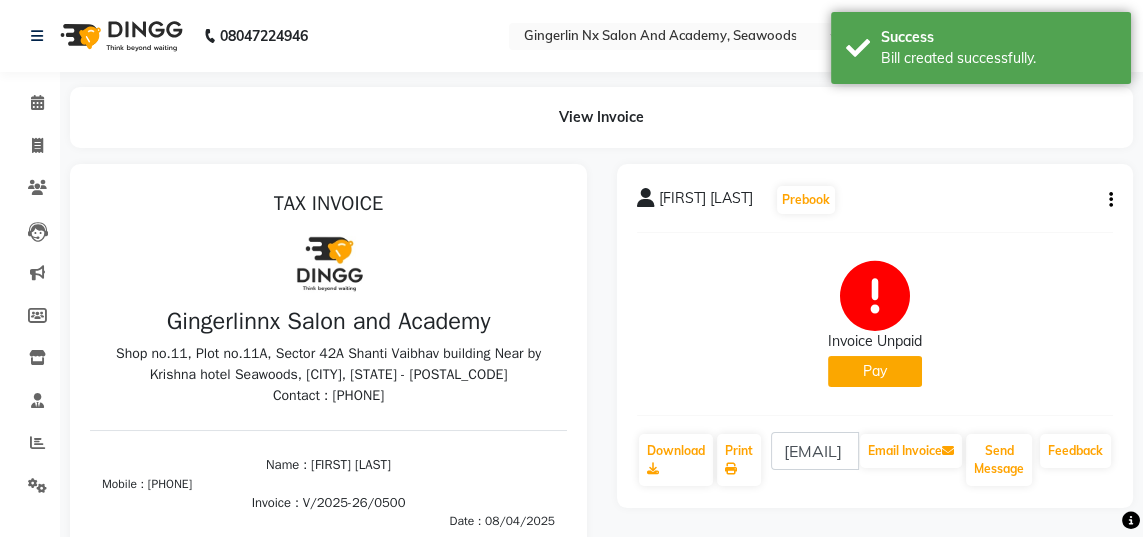 scroll, scrollTop: 0, scrollLeft: 0, axis: both 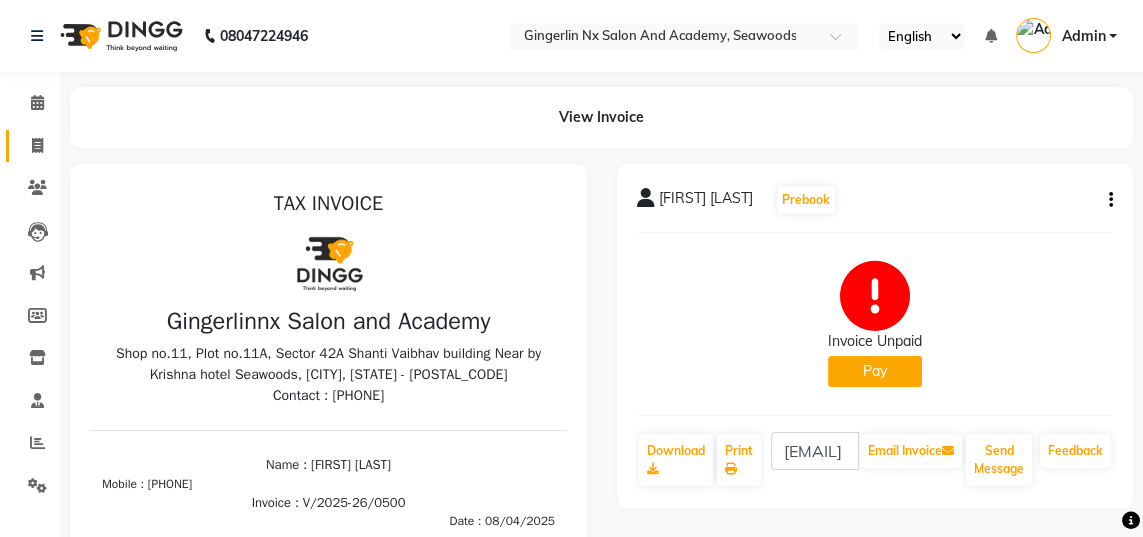click 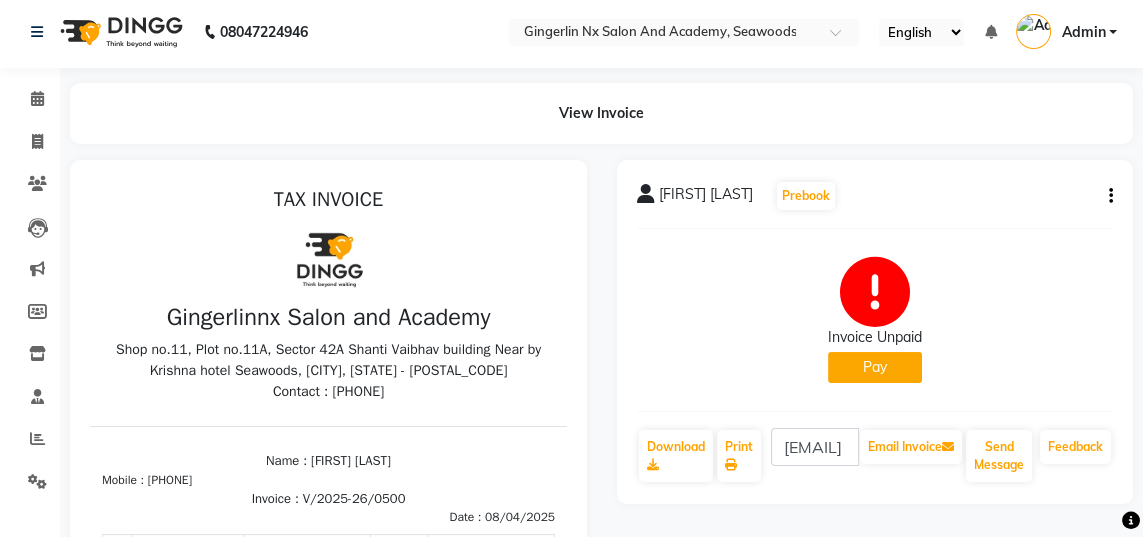 select on "service" 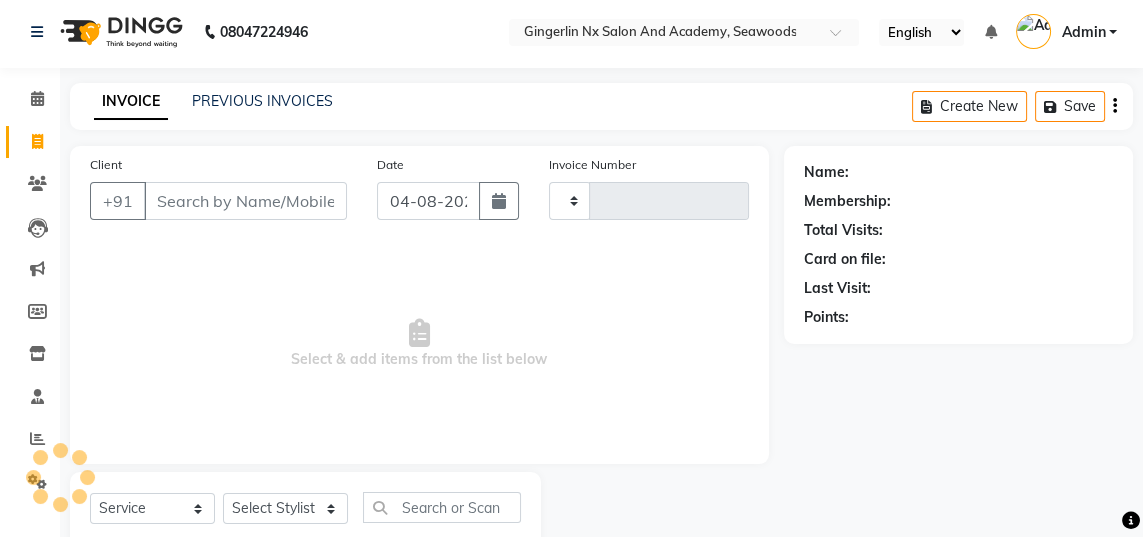 type on "0501" 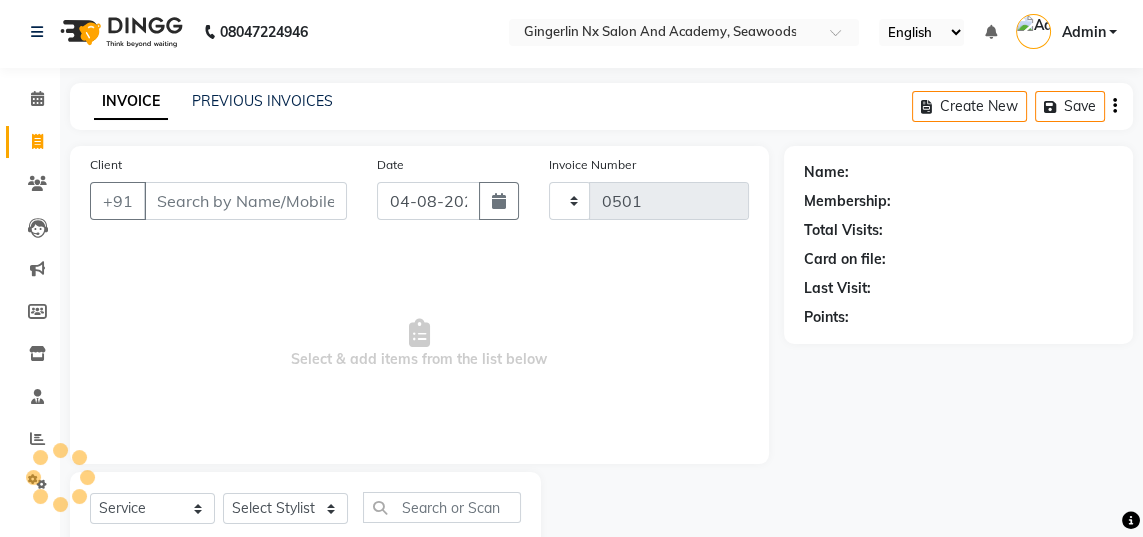 select on "480" 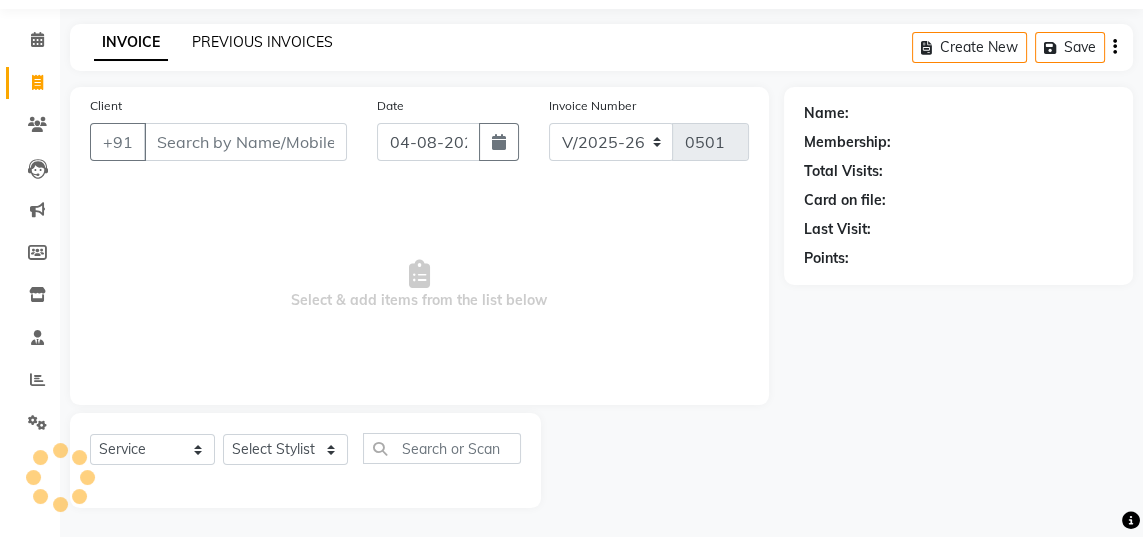 click on "PREVIOUS INVOICES" 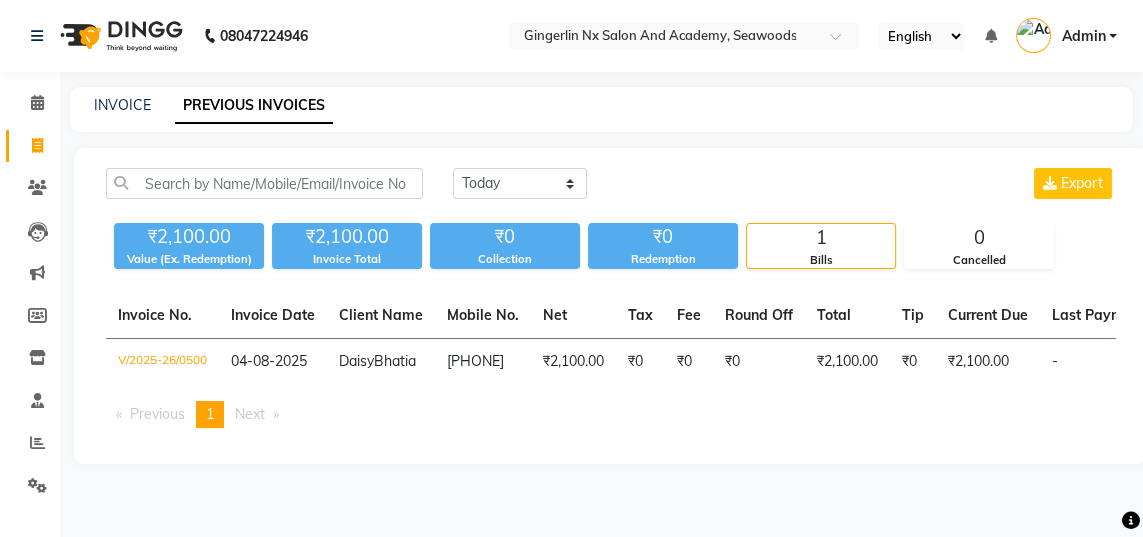 scroll, scrollTop: 0, scrollLeft: 0, axis: both 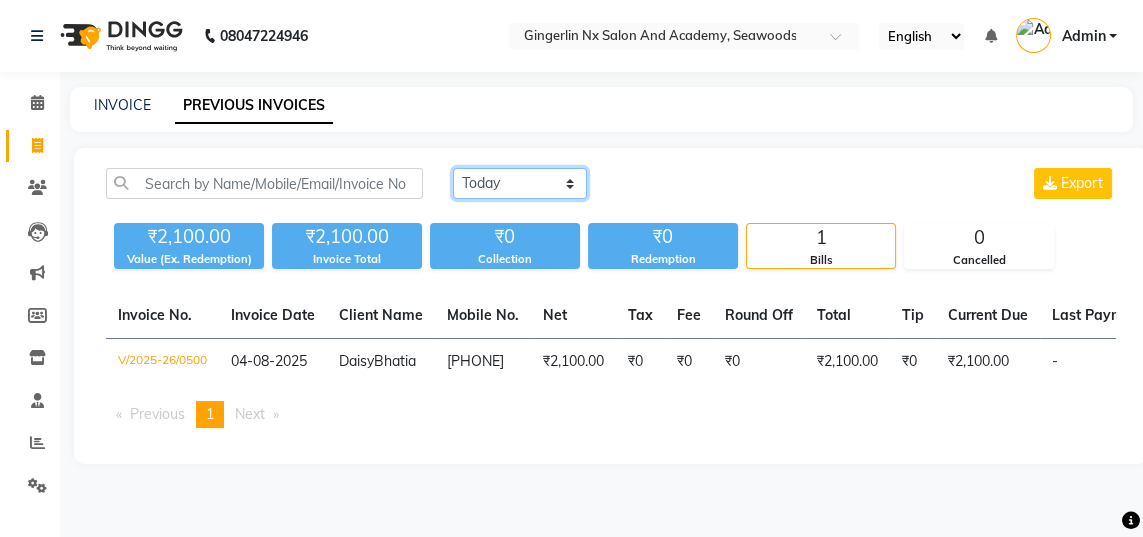 click on "Today Yesterday Custom Range" 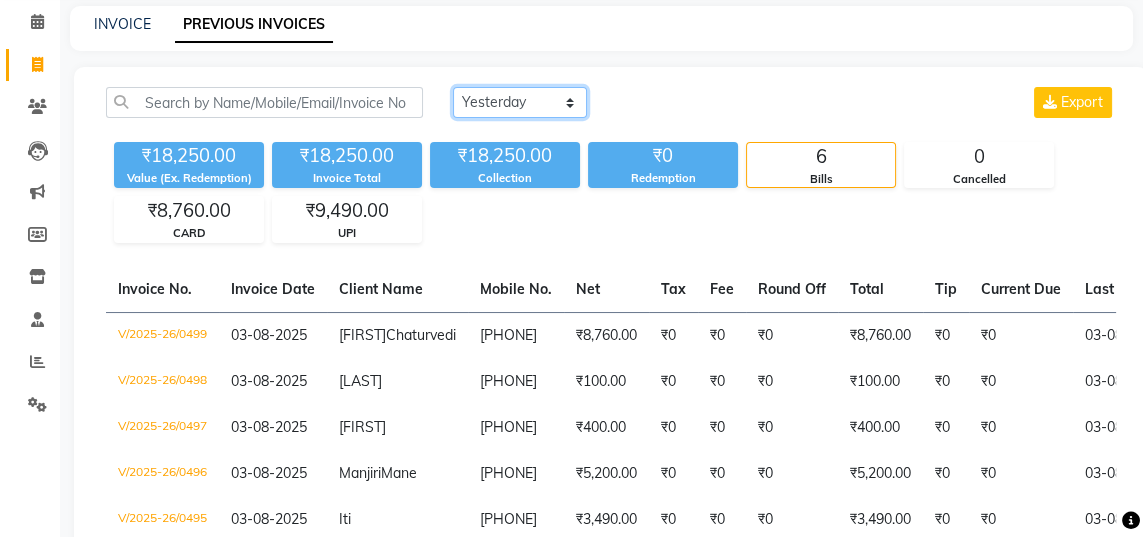 scroll, scrollTop: 0, scrollLeft: 0, axis: both 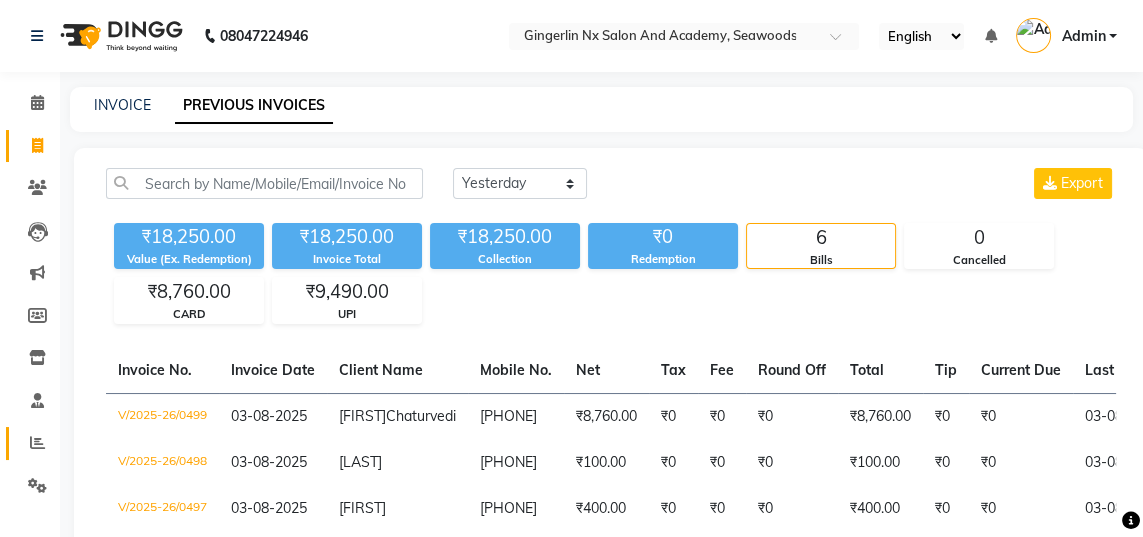 click 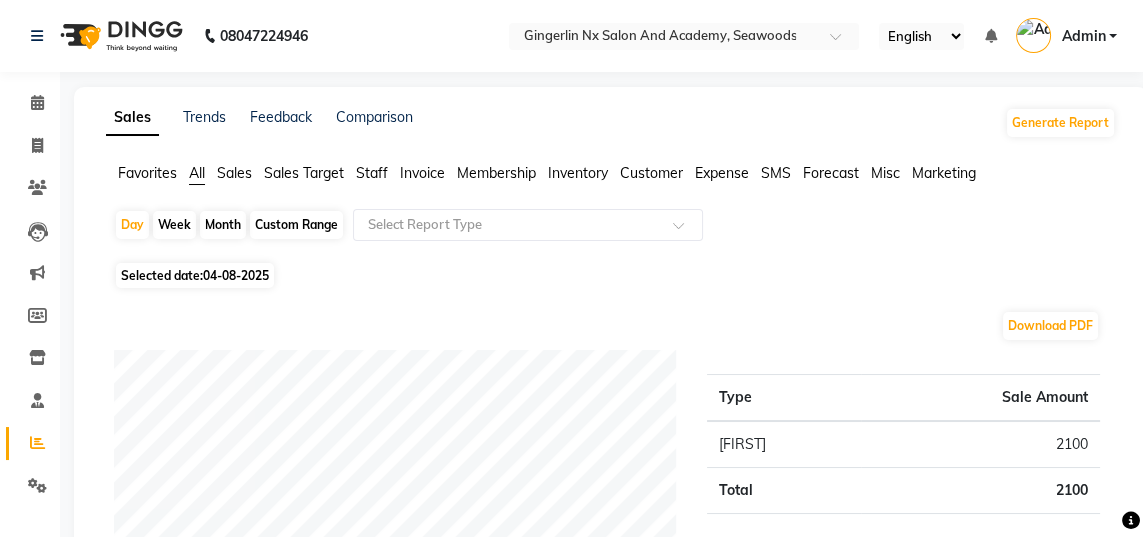 click on "Custom Range" 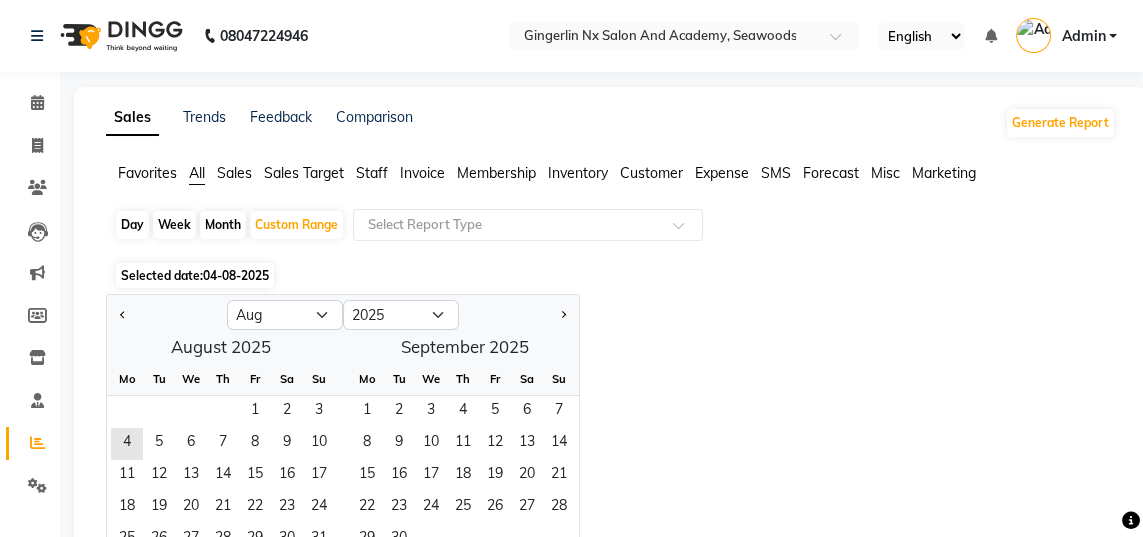click on "1" 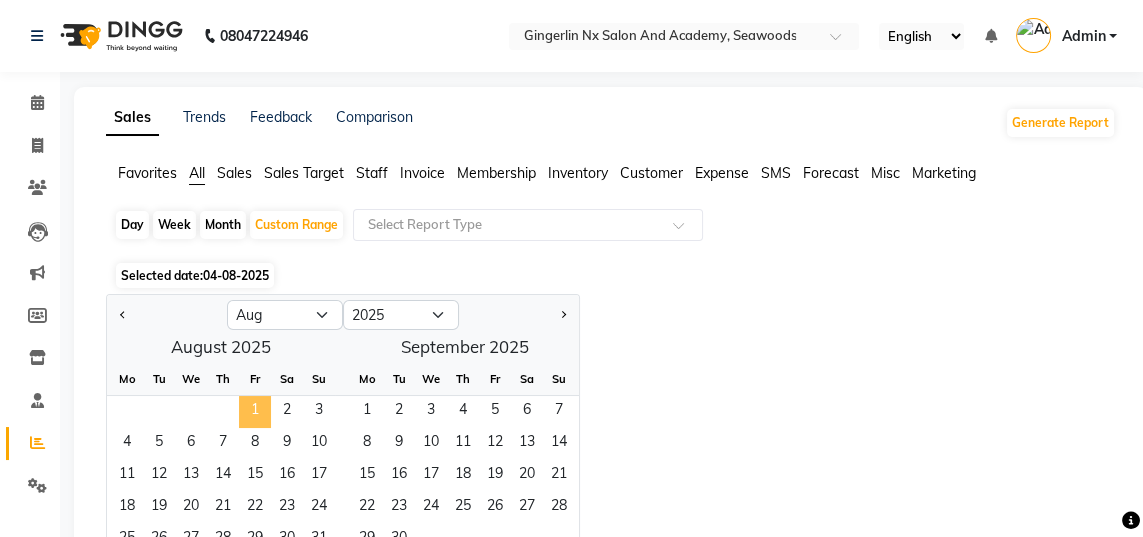 click 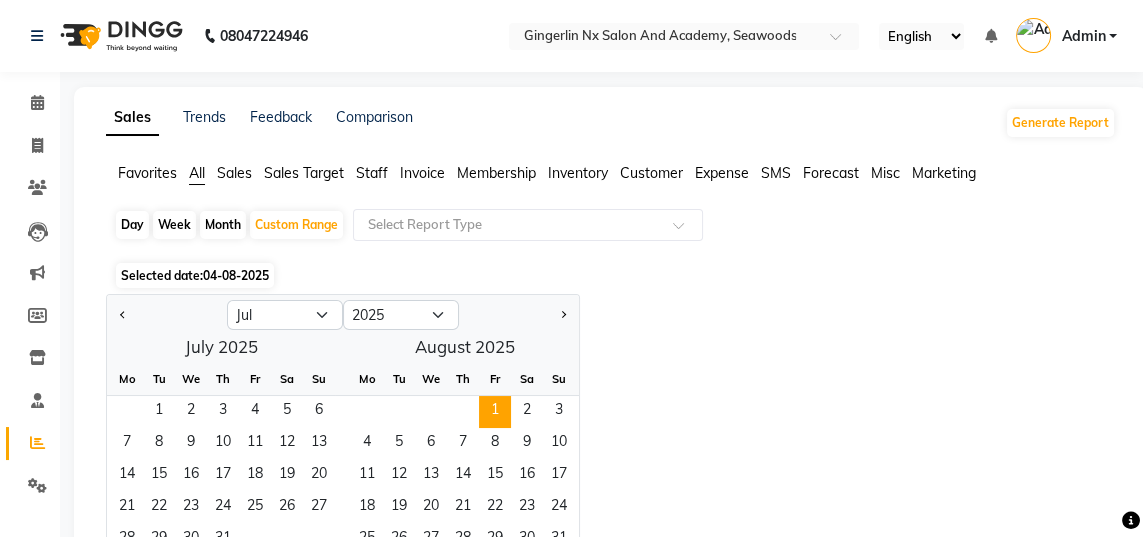 click on "1" 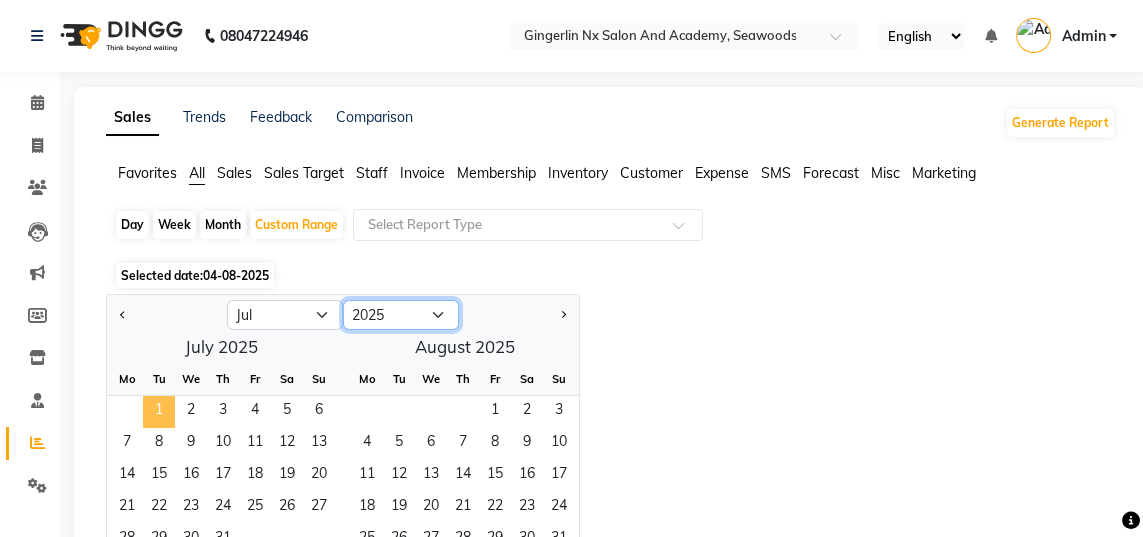 click on "2015 2016 2017 2018 2019 2020 2021 2022 2023 2024 2025 2026 2027 2028 2029 2030 2031 2032 2033 2034 2035" 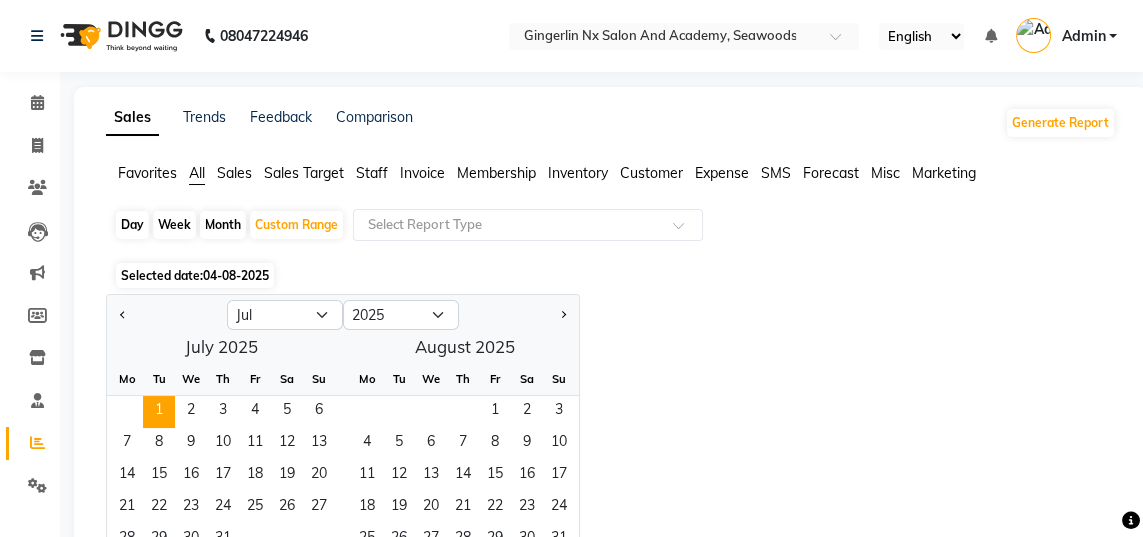 click on "Jan Feb Mar Apr May Jun Jul Aug Sep Oct Nov Dec 2015 2016 2017 2018 2019 2020 2021 2022 2023 2024 2025 2026 2027 2028 2029 2030 2031 2032 2033 2034 2035  July 2025  Mo Tu We Th Fr Sa Su  1   2   3   4   5   6   7   8   9   10   11   12   13   14   15   16   17   18   19   20   21   22   23   24   25   26   27   28   29   30   31   August 2025  Mo Tu We Th Fr Sa Su  1   2   3   4   5   6   7   8   9   10   11   12   13   14   15   16   17   18   19   20   21   22   23   24   25   26   27   28   29   30   31" 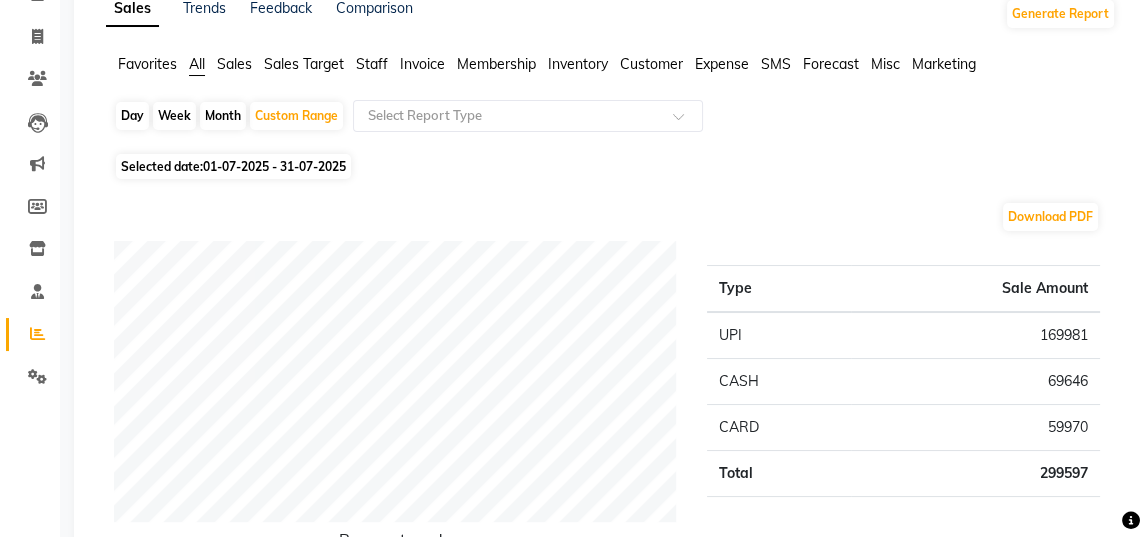 scroll, scrollTop: 0, scrollLeft: 0, axis: both 